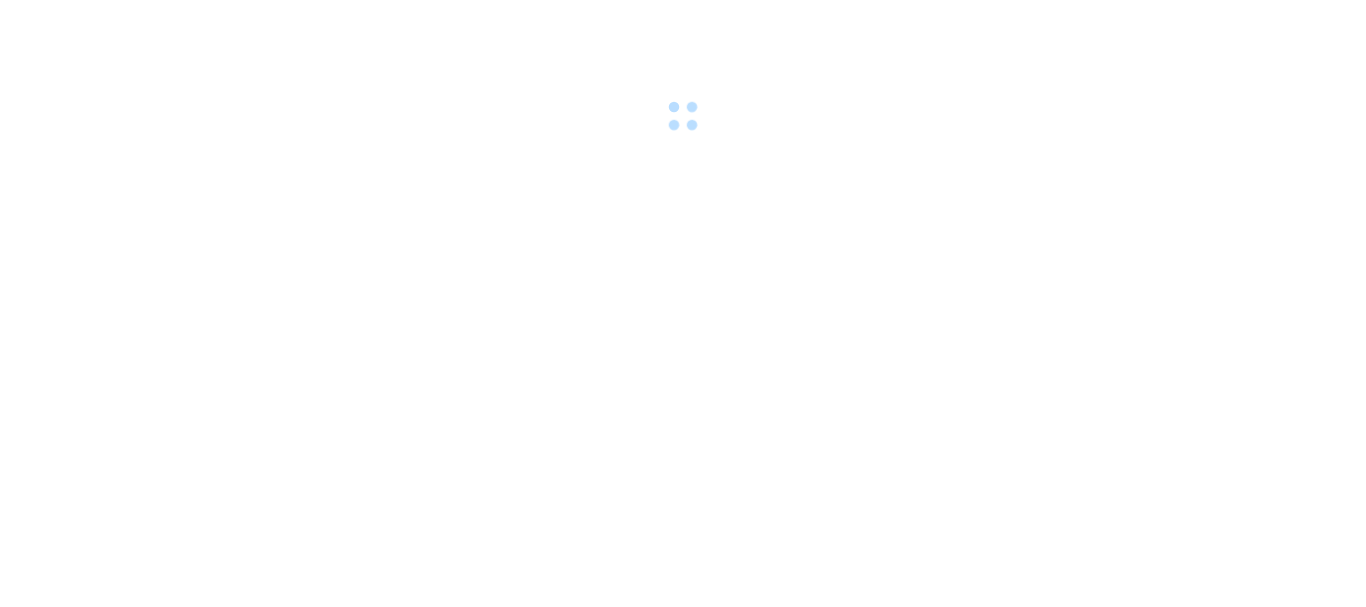 scroll, scrollTop: 0, scrollLeft: 0, axis: both 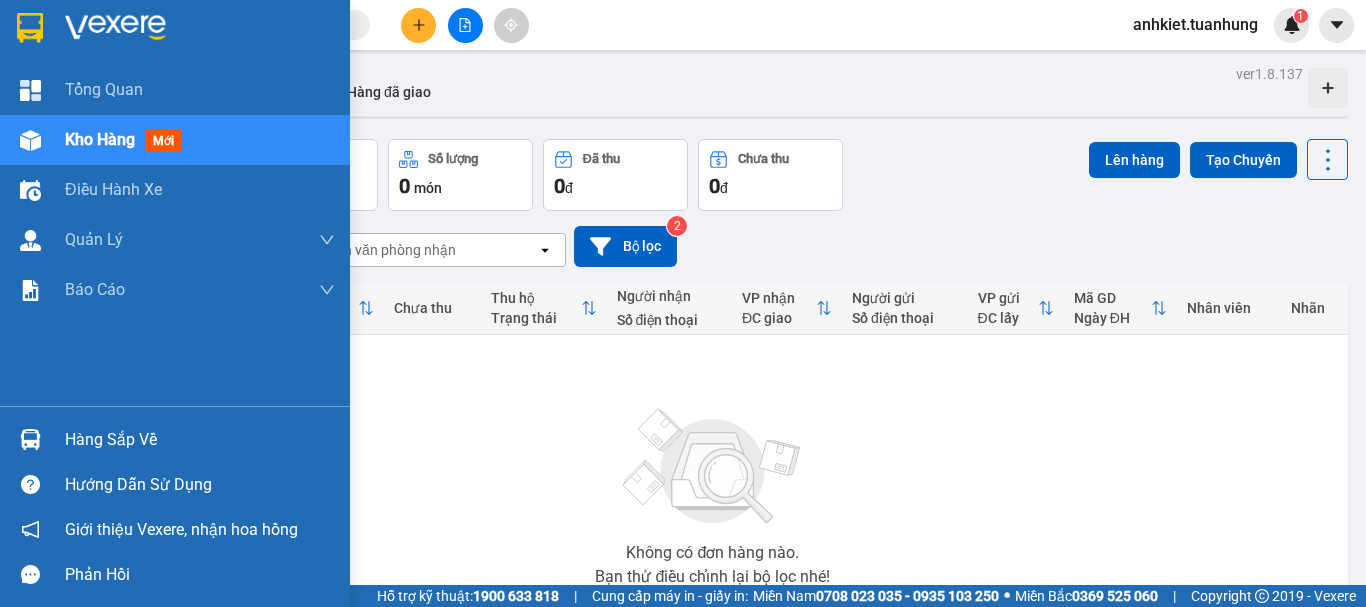 click on "Hàng sắp về" at bounding box center (200, 440) 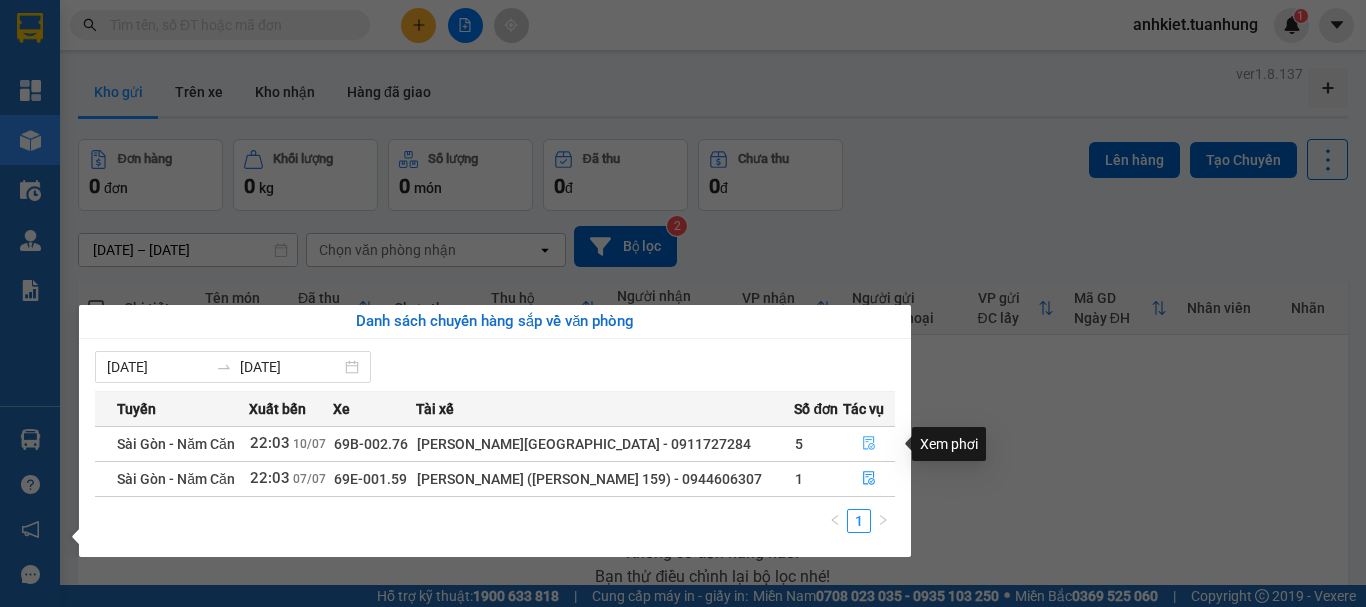 click at bounding box center (869, 444) 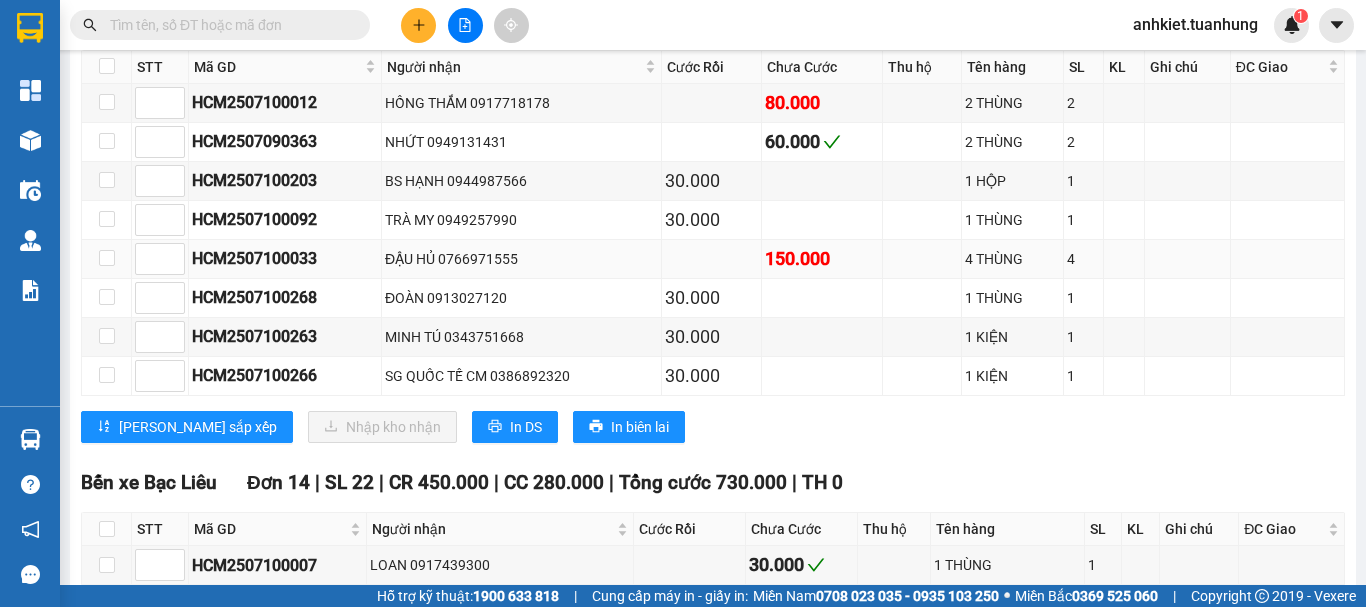 scroll, scrollTop: 9700, scrollLeft: 0, axis: vertical 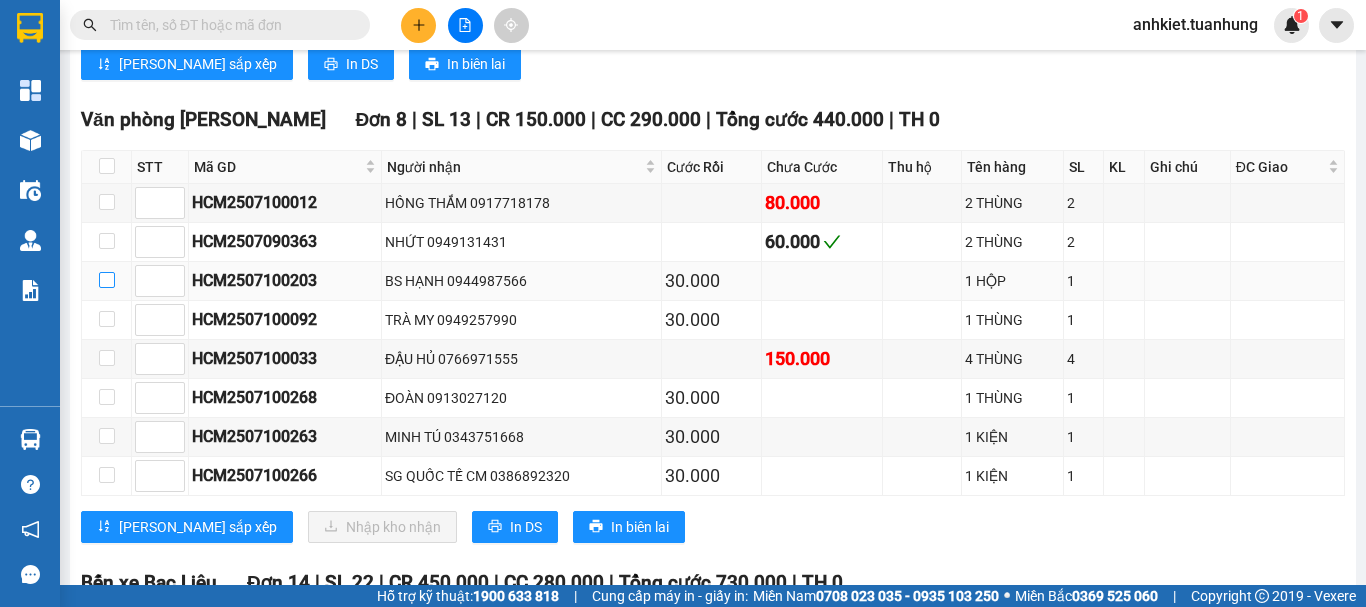 click at bounding box center (107, 280) 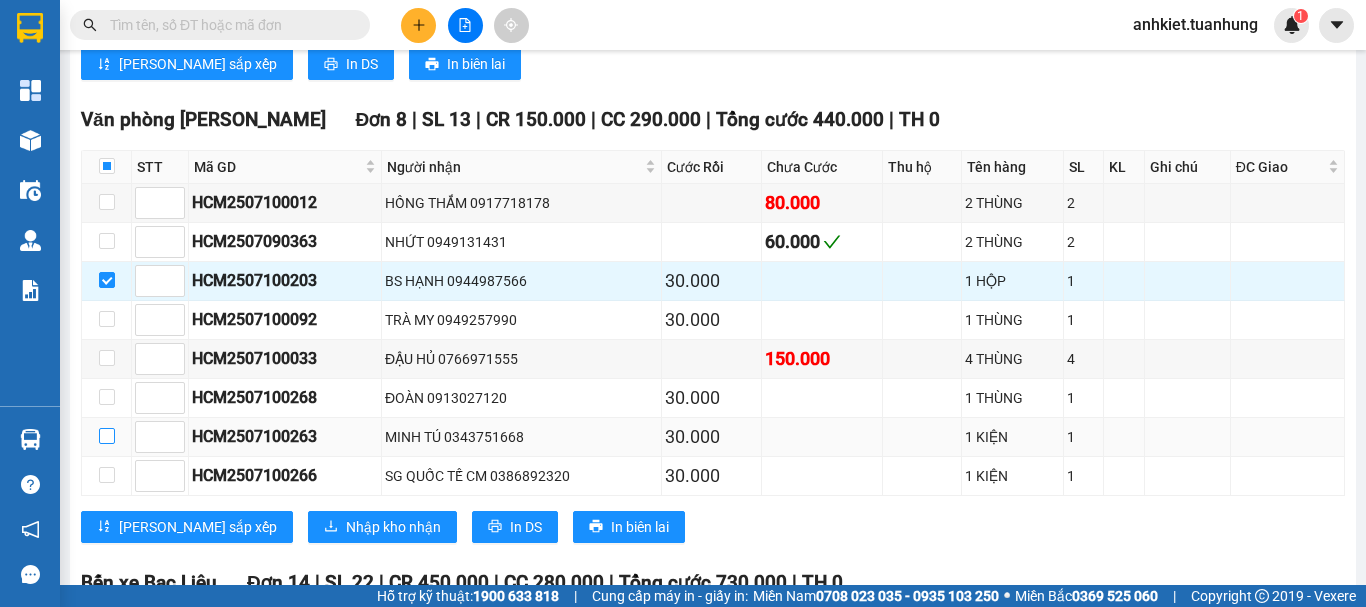 click at bounding box center (107, 436) 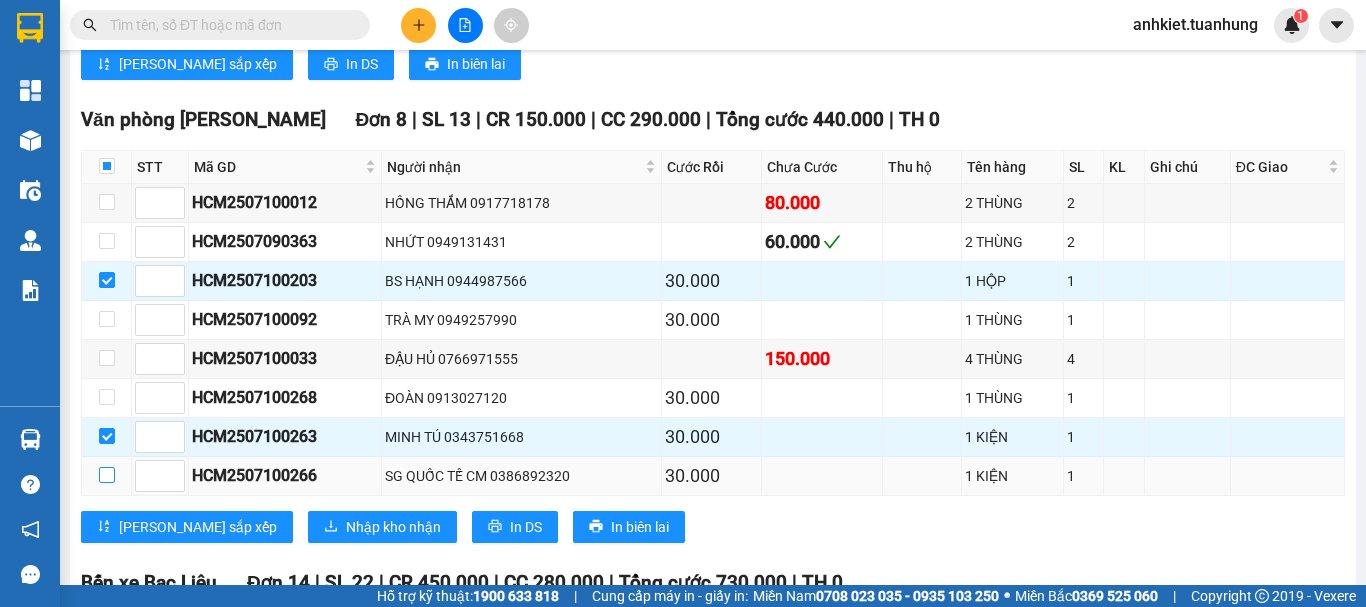 click at bounding box center (107, 475) 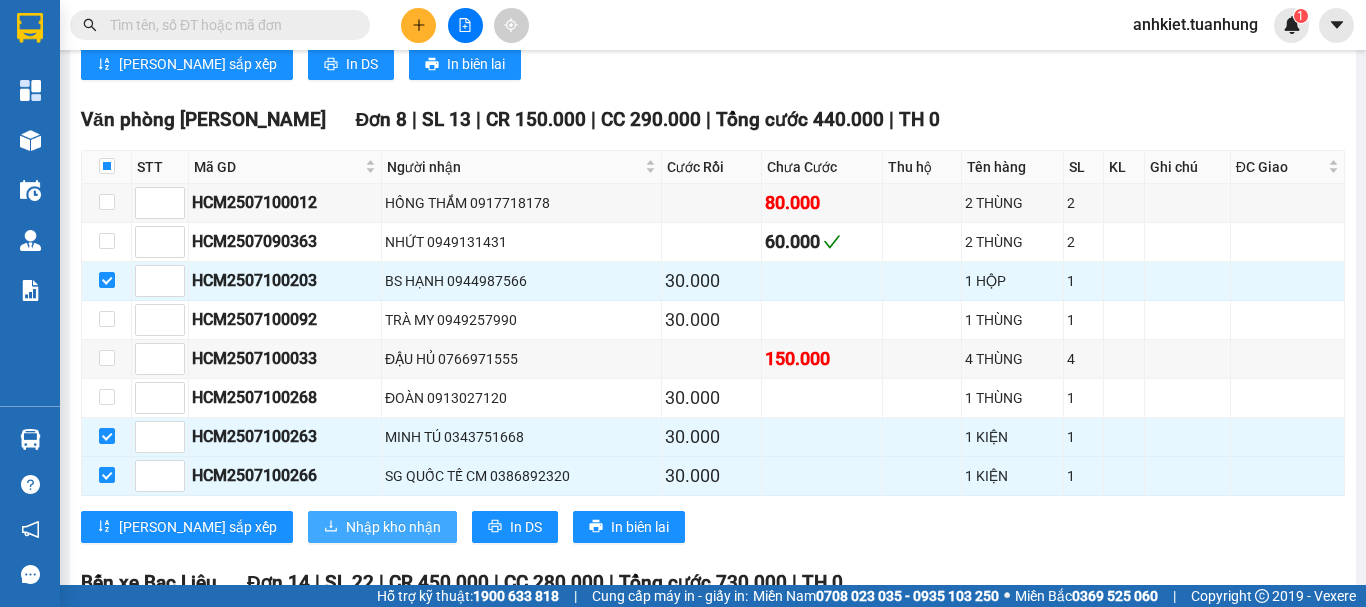 click on "Nhập kho nhận" at bounding box center (393, 527) 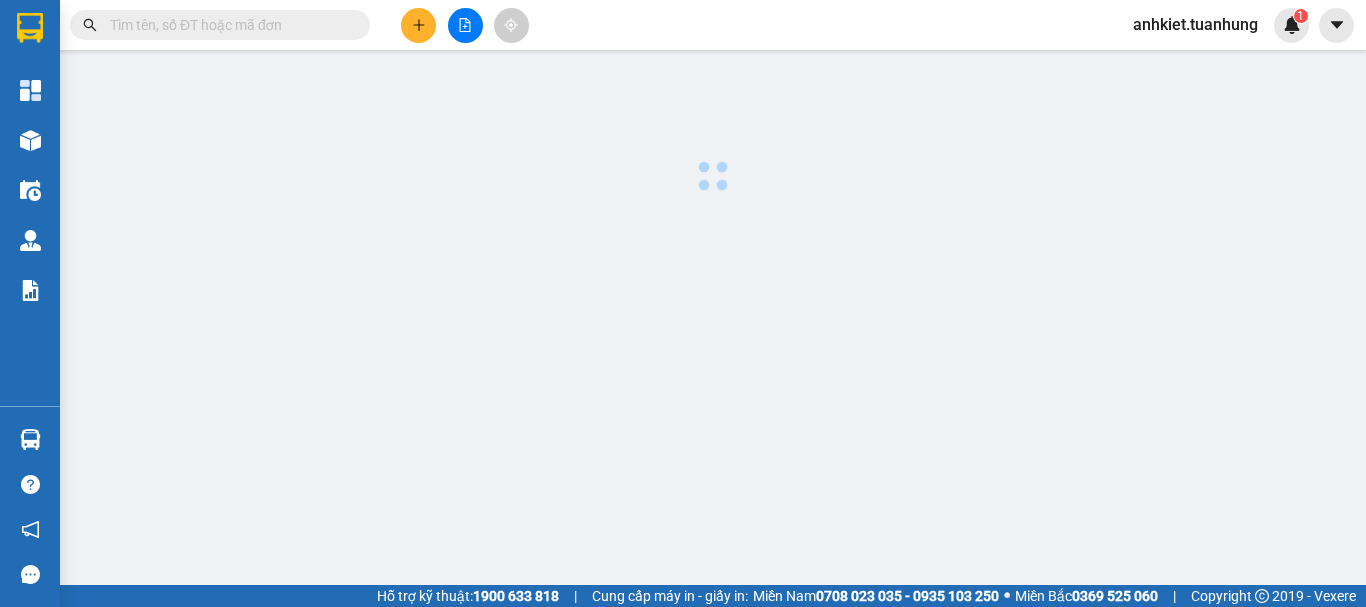 scroll, scrollTop: 0, scrollLeft: 0, axis: both 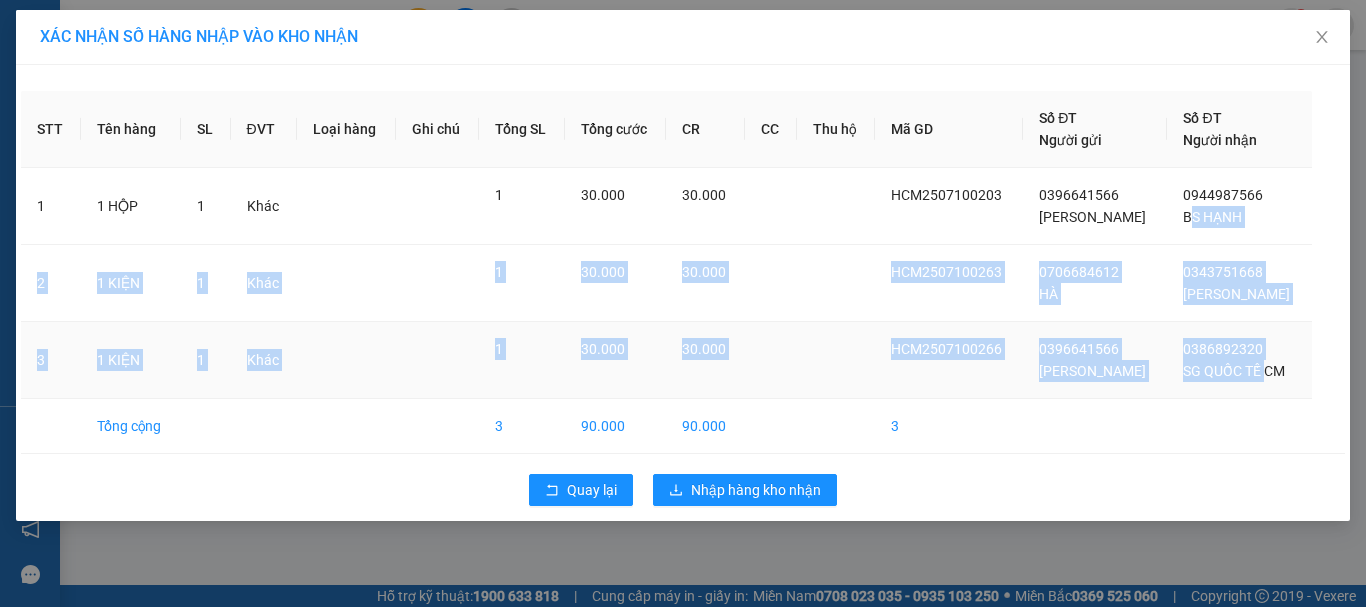 drag, startPoint x: 1194, startPoint y: 218, endPoint x: 1272, endPoint y: 383, distance: 182.50754 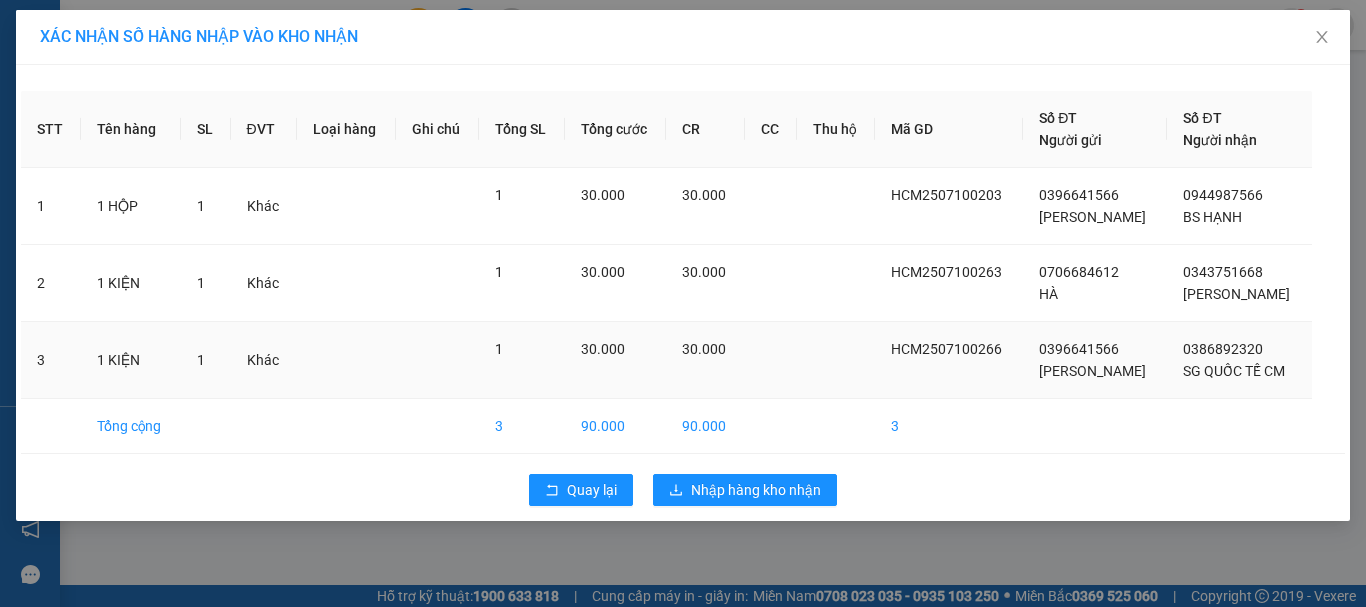 click on "0386892320 SG QUỐC TẾ CM" at bounding box center [1239, 360] 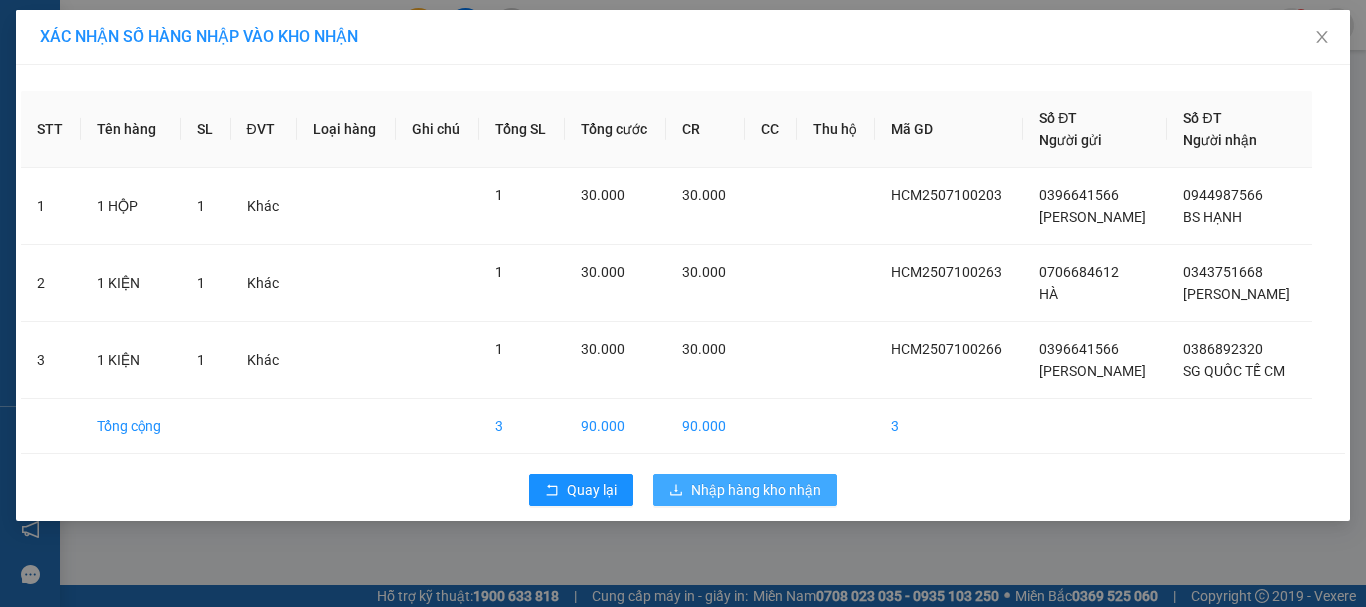 click on "Nhập hàng kho nhận" at bounding box center [756, 490] 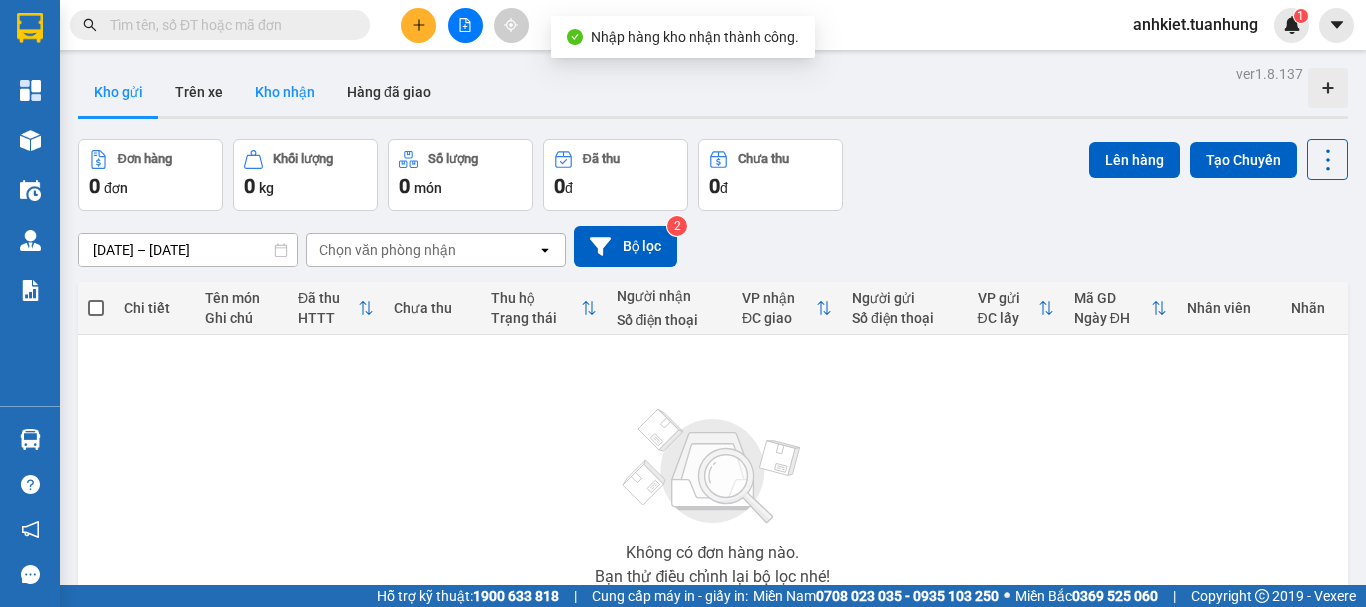 click on "Kho nhận" at bounding box center (285, 92) 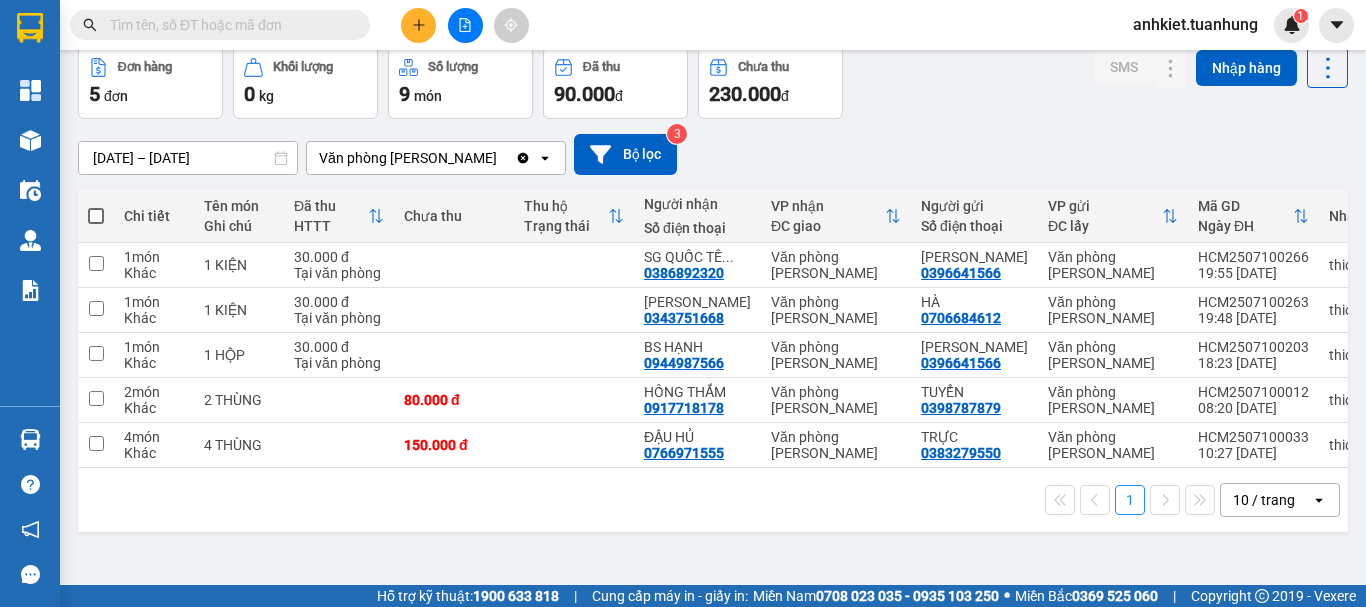 scroll, scrollTop: 97, scrollLeft: 0, axis: vertical 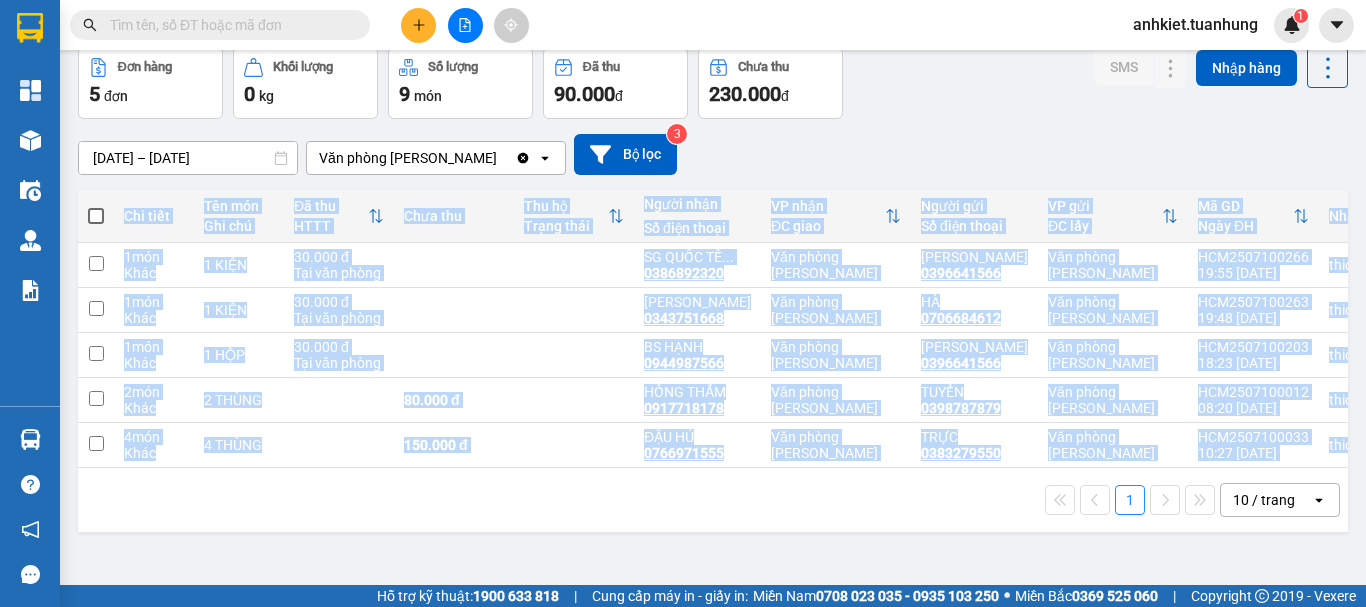 drag, startPoint x: 777, startPoint y: 504, endPoint x: 1180, endPoint y: 495, distance: 403.1005 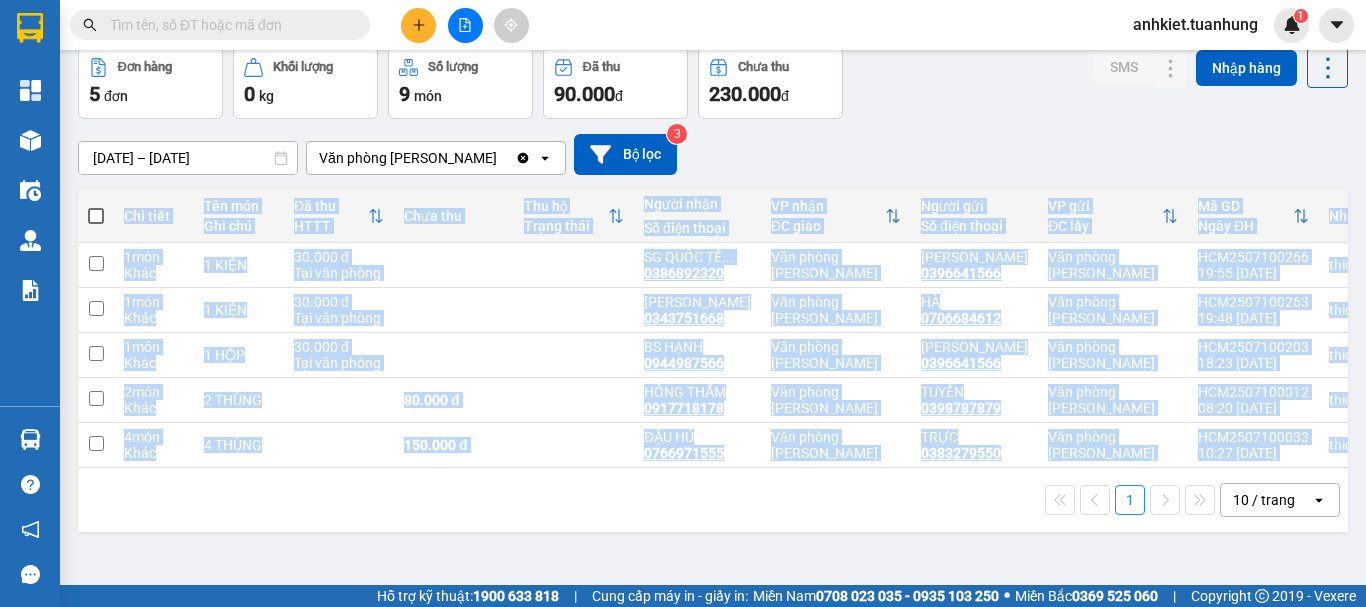 click on "Chi tiết Tên món Ghi chú Đã thu HTTT Chưa thu Thu hộ Trạng thái Người nhận Số điện thoại VP nhận ĐC giao Người gửi Số điện thoại VP gửi ĐC lấy Mã GD Ngày ĐH Nhân viên Nhãn SMS 1  món Khác 1 KIỆN  30.000 đ Tại văn phòng SG QUỐC TẾ ... 0386892320 Văn phòng Tắc Vân TRƯƠNG MINH LAB 0396641566 Văn phòng Hồ Chí Minh HCM2507100266 19:55 10/07 thioanh.tuanhung Nhãn 1 1  món Khác 1 KIỆN 30.000 đ Tại văn phòng MINH TÚ 0343751668 Văn phòng Tắc Vân HÀ 0706684612 Văn phòng Hồ Chí Minh HCM2507100263 19:48 10/07 thioanh.tuanhung Nhãn 1 1  món Khác 1 HỘP 30.000 đ Tại văn phòng BS HẠNH 0944987566 Văn phòng Tắc Vân TRƯƠNG MINH LAB 0396641566 Văn phòng Hồ Chí Minh HCM2507100203 18:23 10/07 thioanh.tuanhung Nhãn 1 2  món Khác 2 THÙNG 80.000 đ HỒNG THẮM 0917718178 Văn phòng Tắc Vân TUYỂN 0398787879 Văn phòng Hồ Chí Minh HCM2507100012 08:20 10/07 thioanh.tuanhung Nhãn 1 4  món Khác Nhãn" at bounding box center (713, 361) 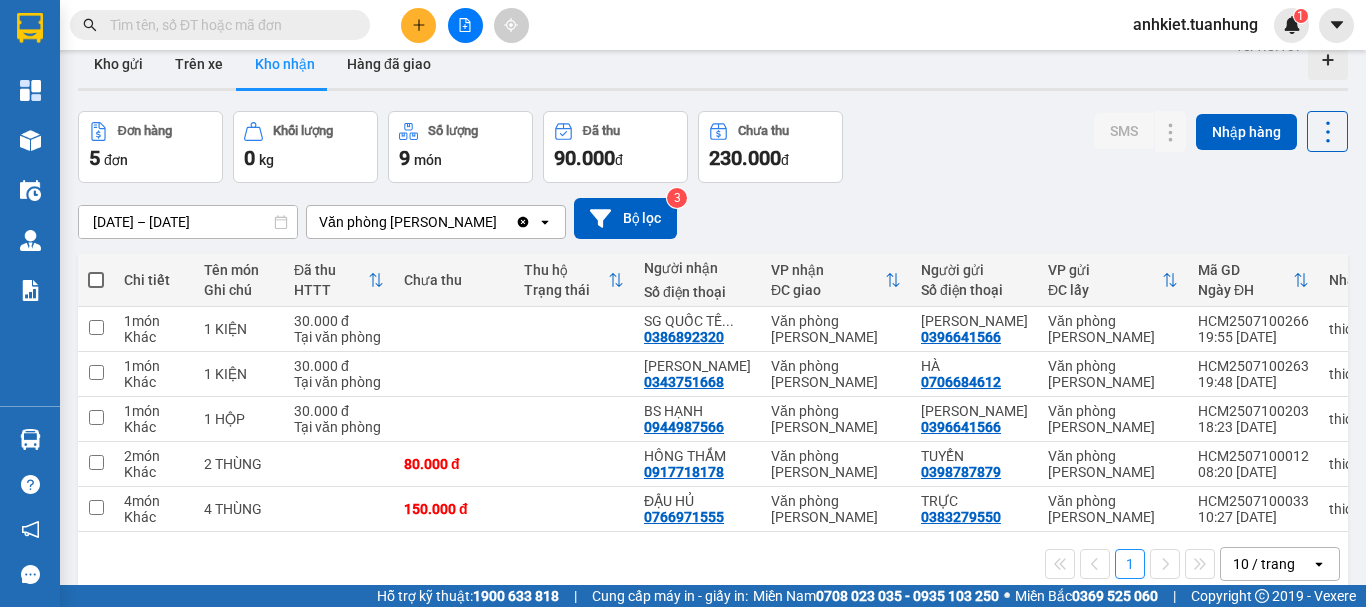 scroll, scrollTop: 0, scrollLeft: 0, axis: both 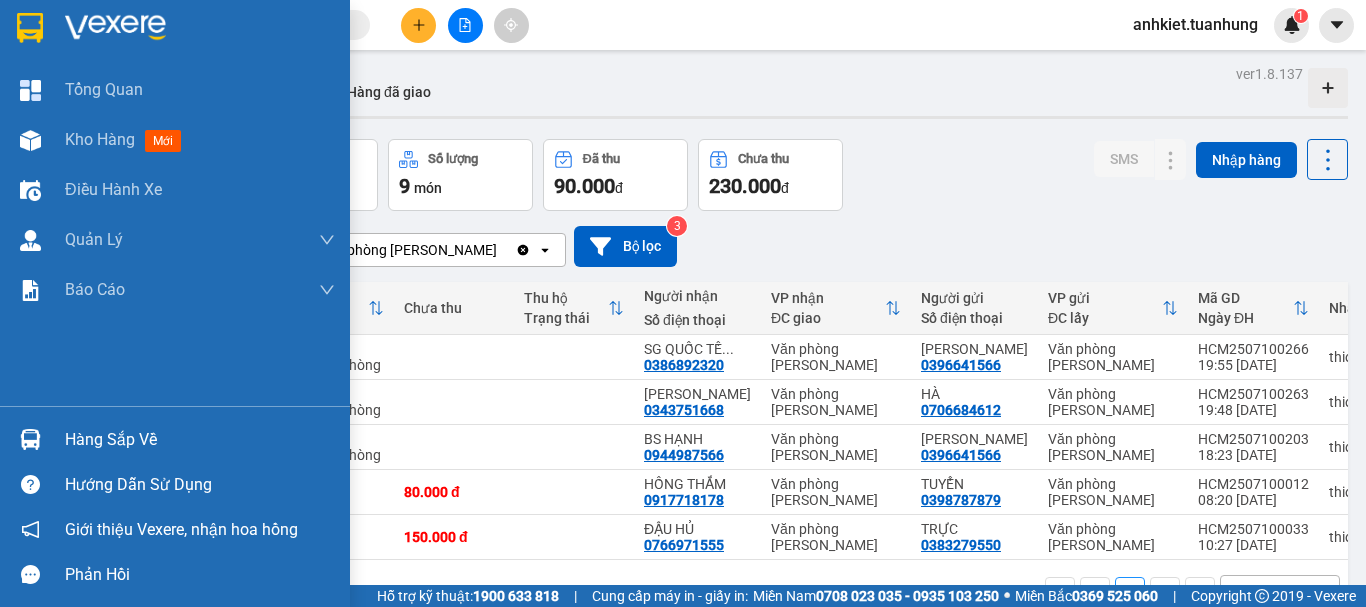 click on "Hàng sắp về" at bounding box center (175, 439) 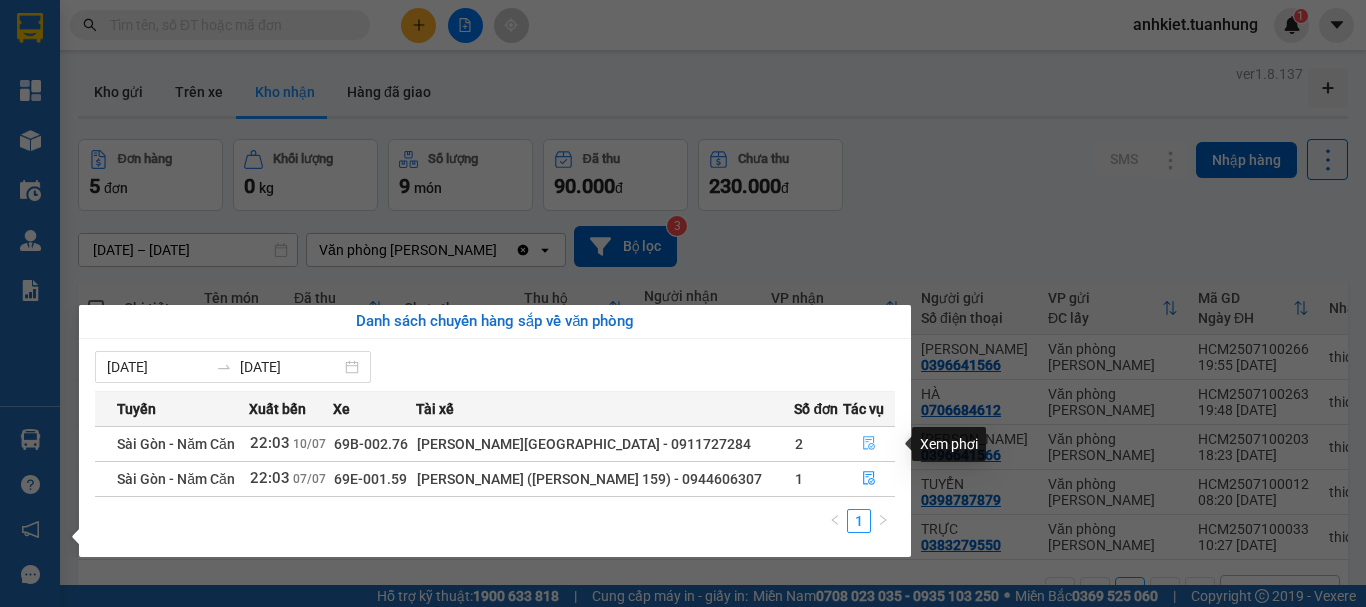 click at bounding box center (869, 444) 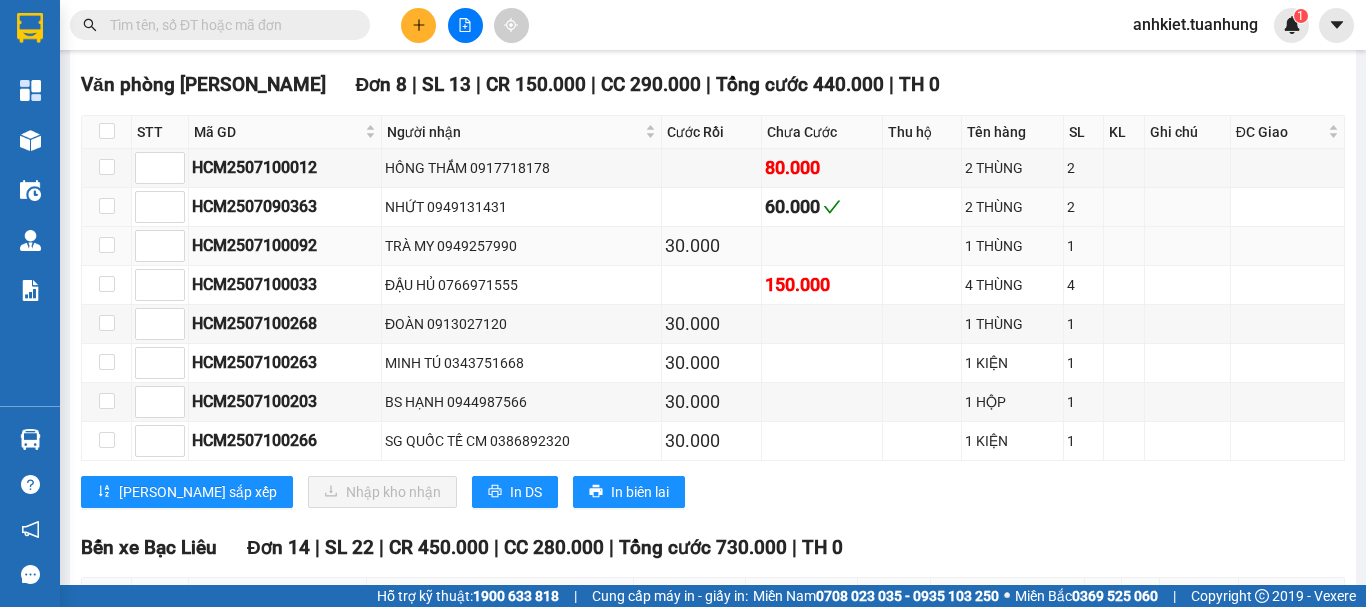 scroll, scrollTop: 9700, scrollLeft: 0, axis: vertical 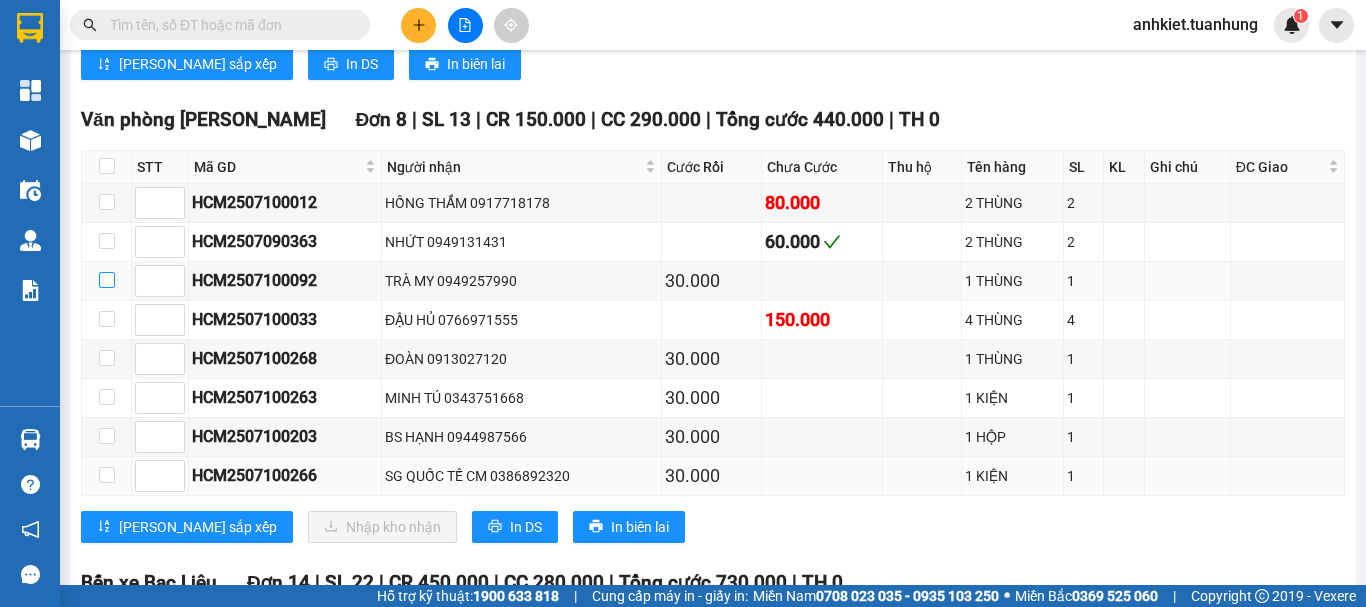 click at bounding box center (107, 280) 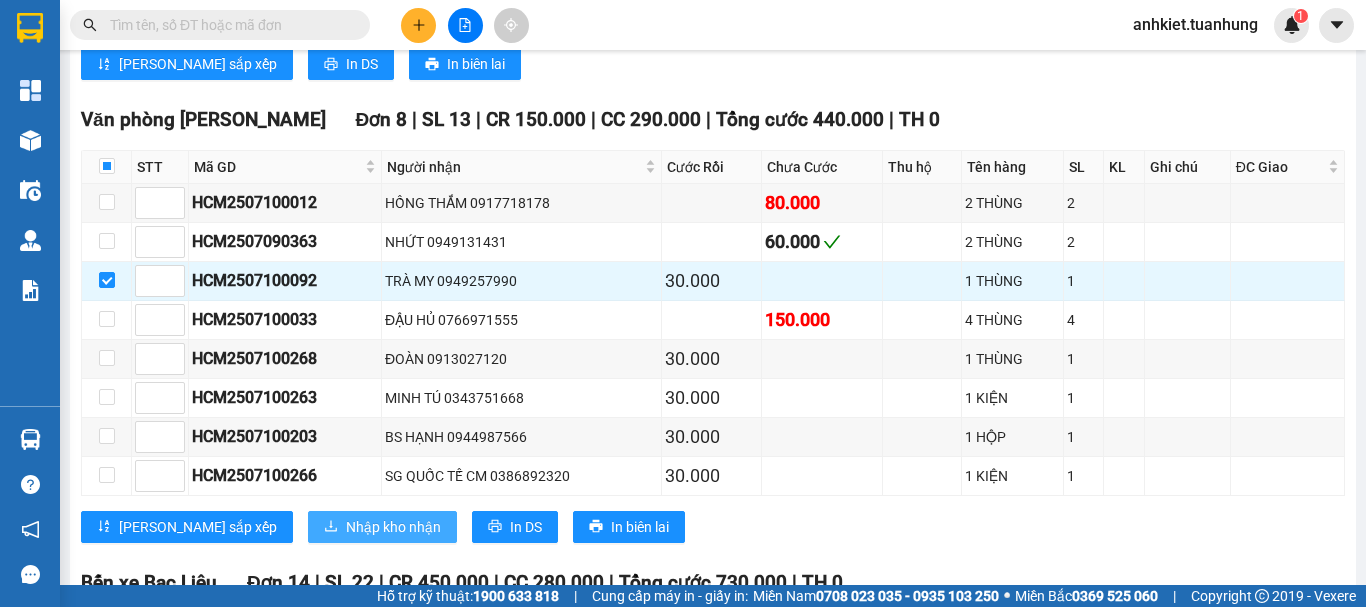 click on "Nhập kho nhận" at bounding box center (393, 527) 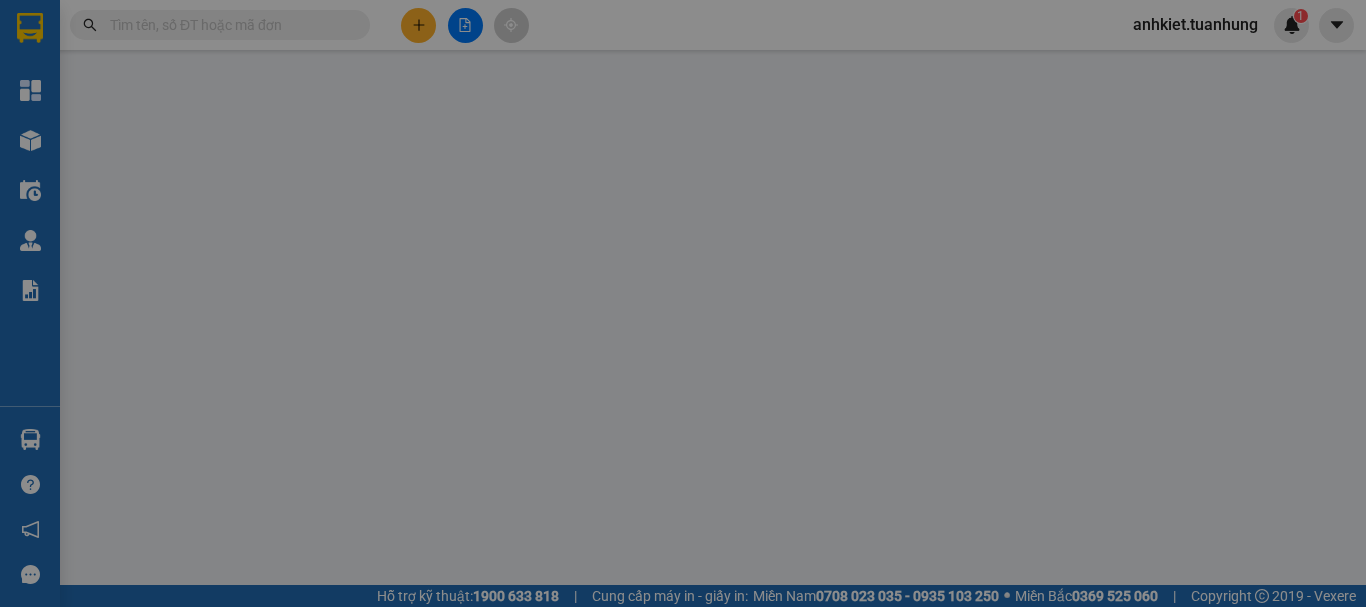 scroll, scrollTop: 0, scrollLeft: 0, axis: both 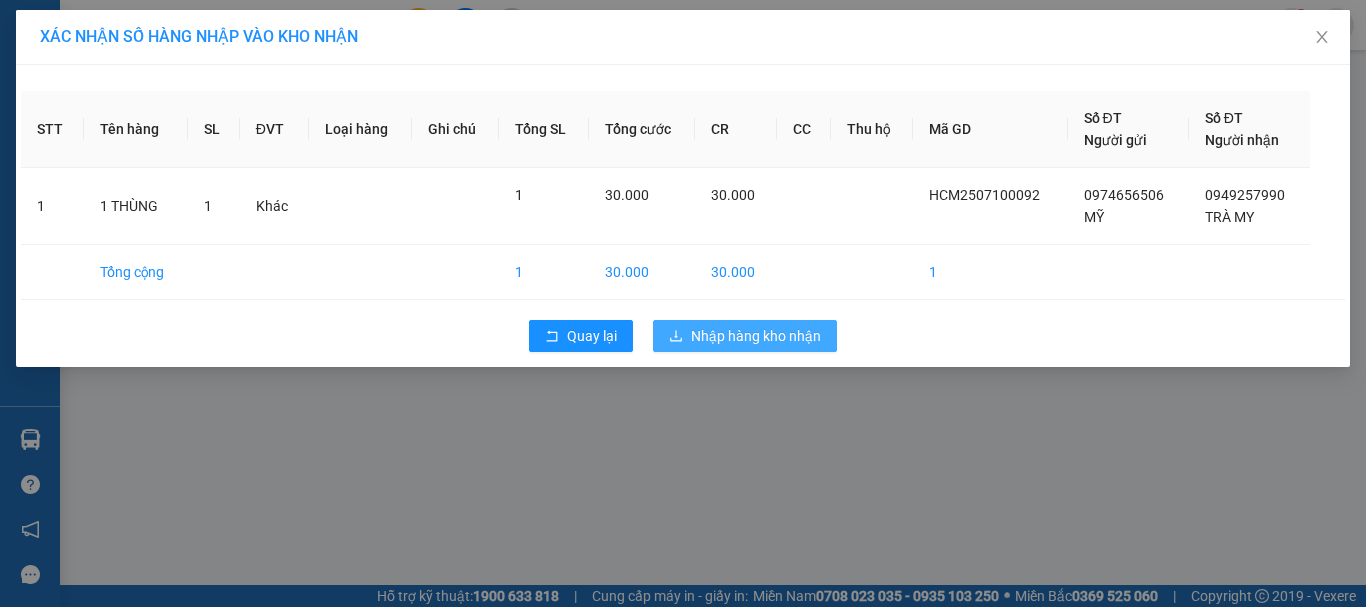 click on "Nhập hàng kho nhận" at bounding box center [756, 336] 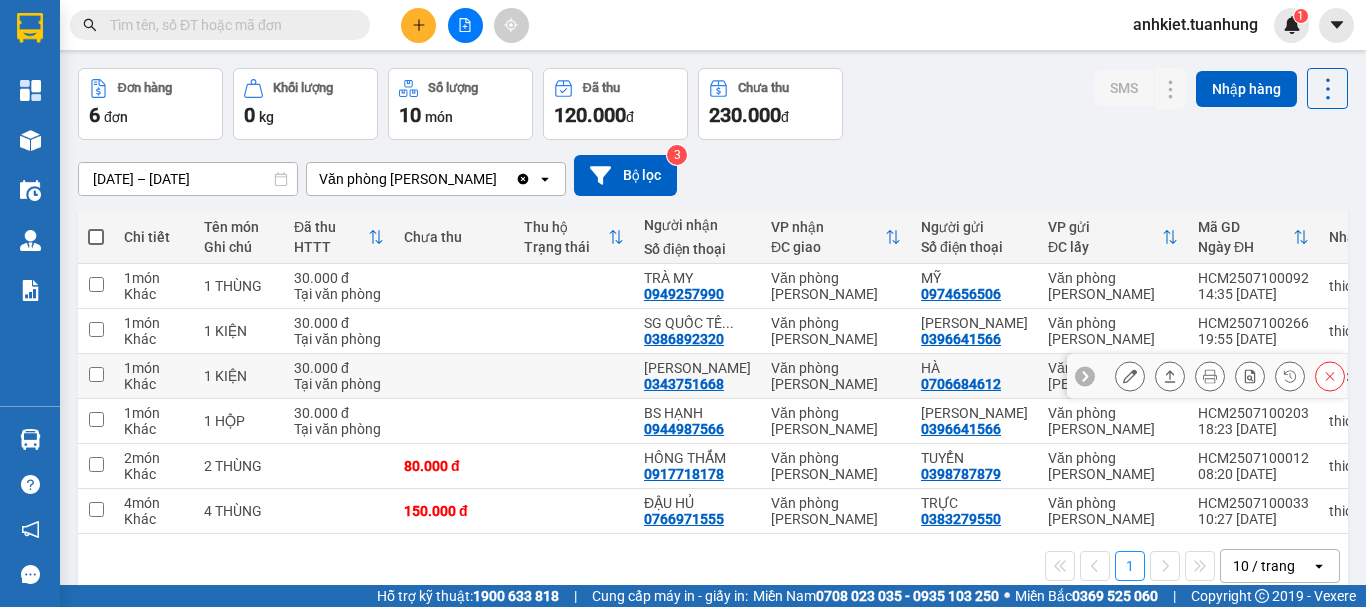 scroll, scrollTop: 100, scrollLeft: 0, axis: vertical 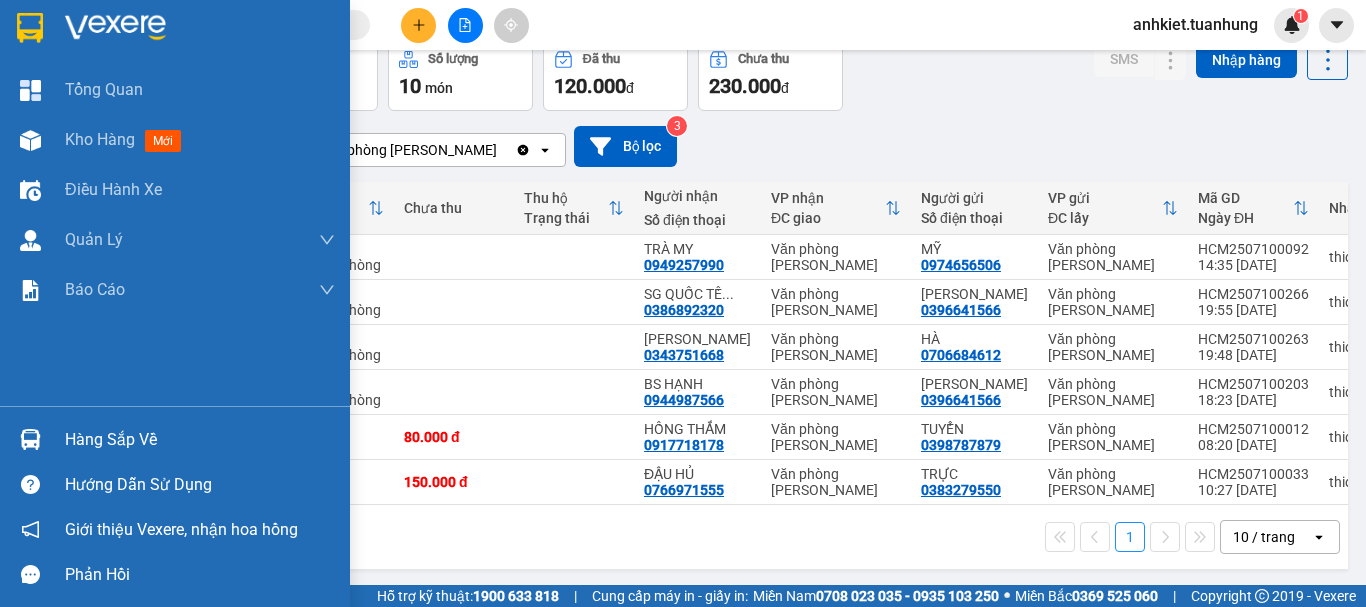click on "Hàng sắp về" at bounding box center [200, 440] 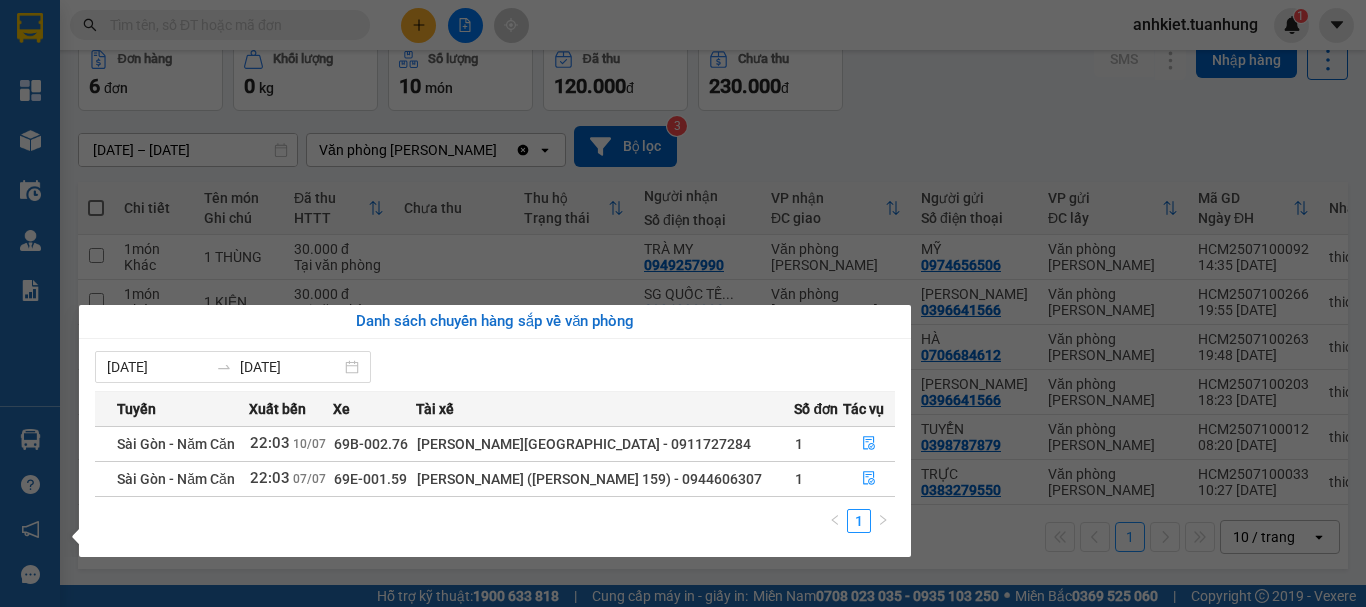 click on "Trần Trường Giang - 0911727284" at bounding box center [605, 444] 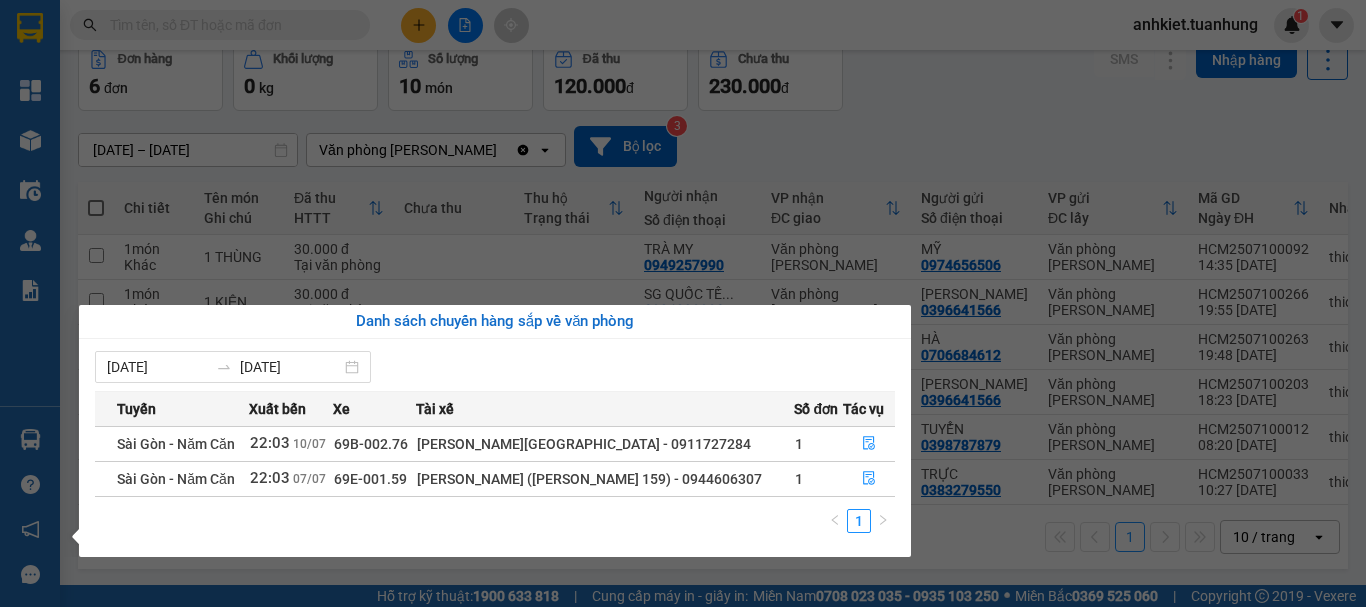 click on "Trần Trường Giang - 0911727284" at bounding box center (605, 444) 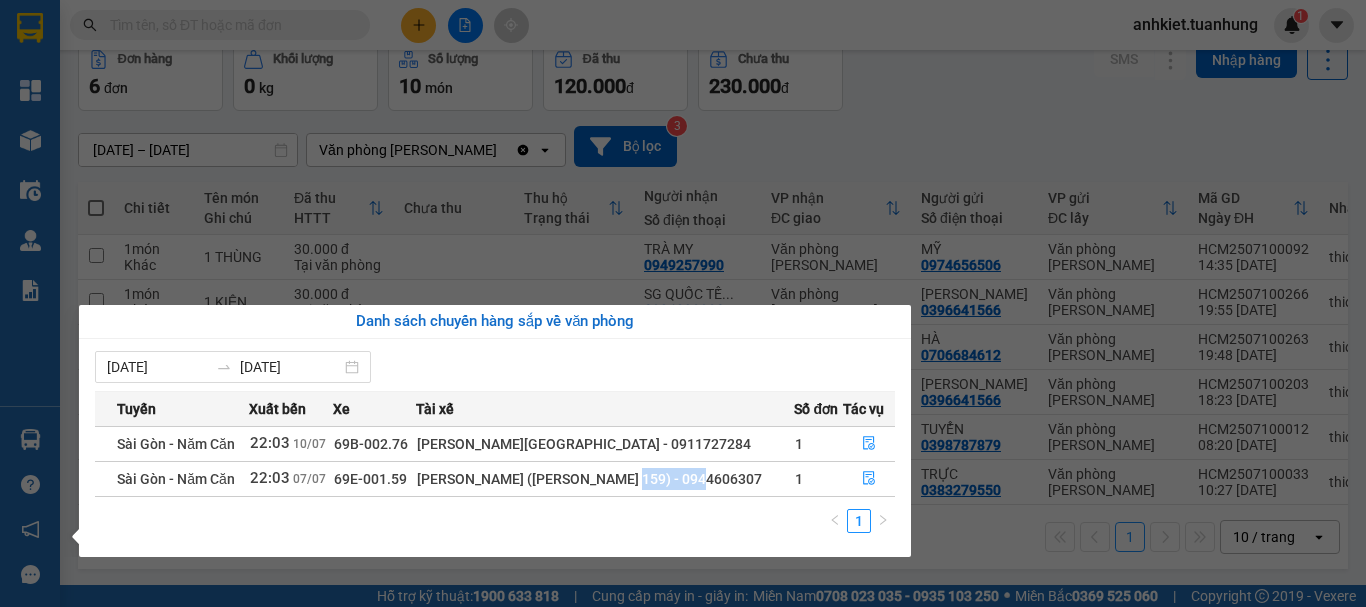 click on "Dương Văn Vũ (Vũ Vivu 159) - 0944606307" at bounding box center (605, 479) 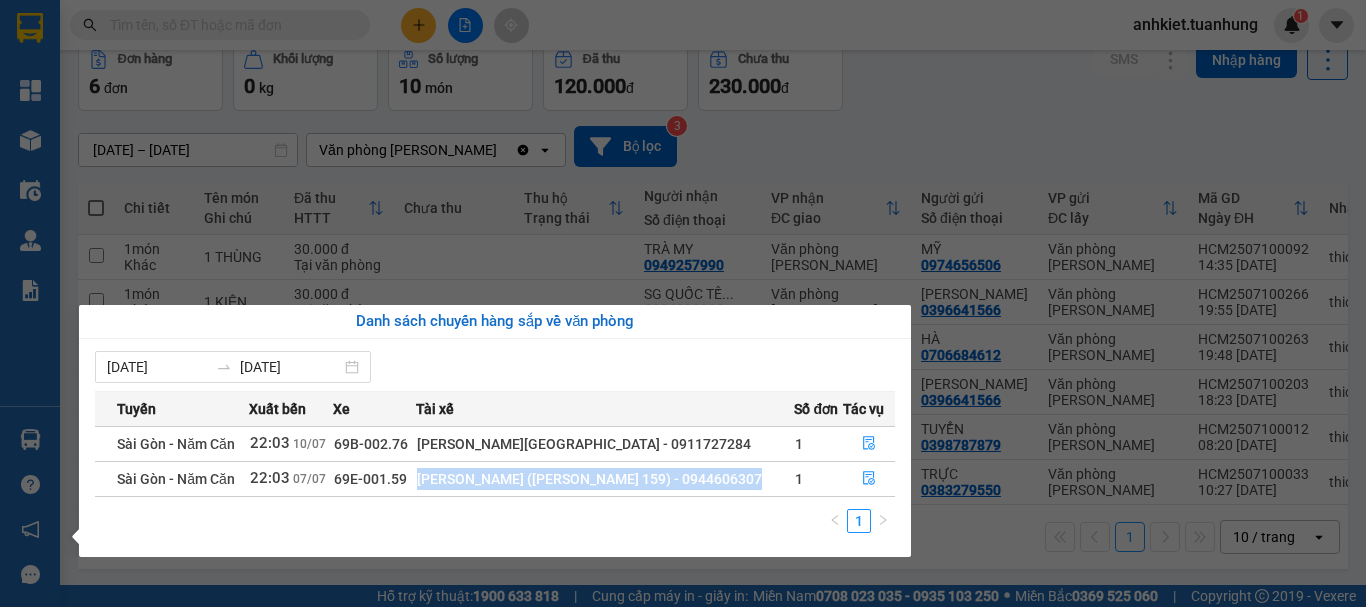 click on "Dương Văn Vũ (Vũ Vivu 159) - 0944606307" at bounding box center (605, 479) 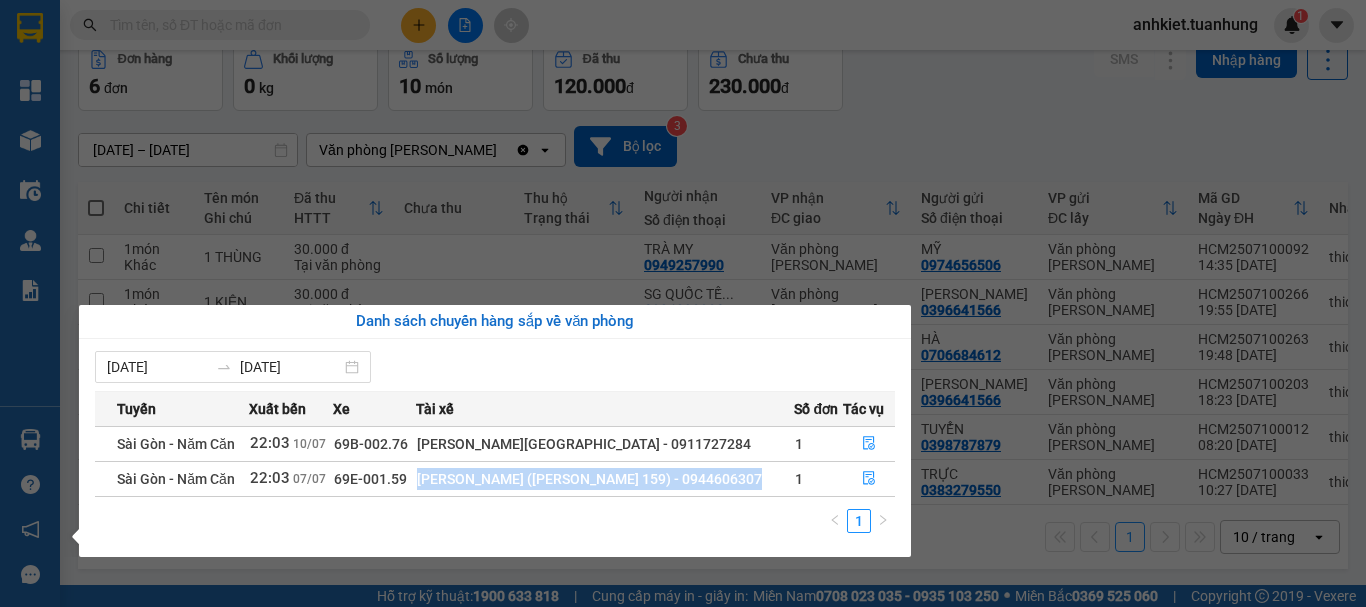 click on "Dương Văn Vũ (Vũ Vivu 159) - 0944606307" at bounding box center [605, 479] 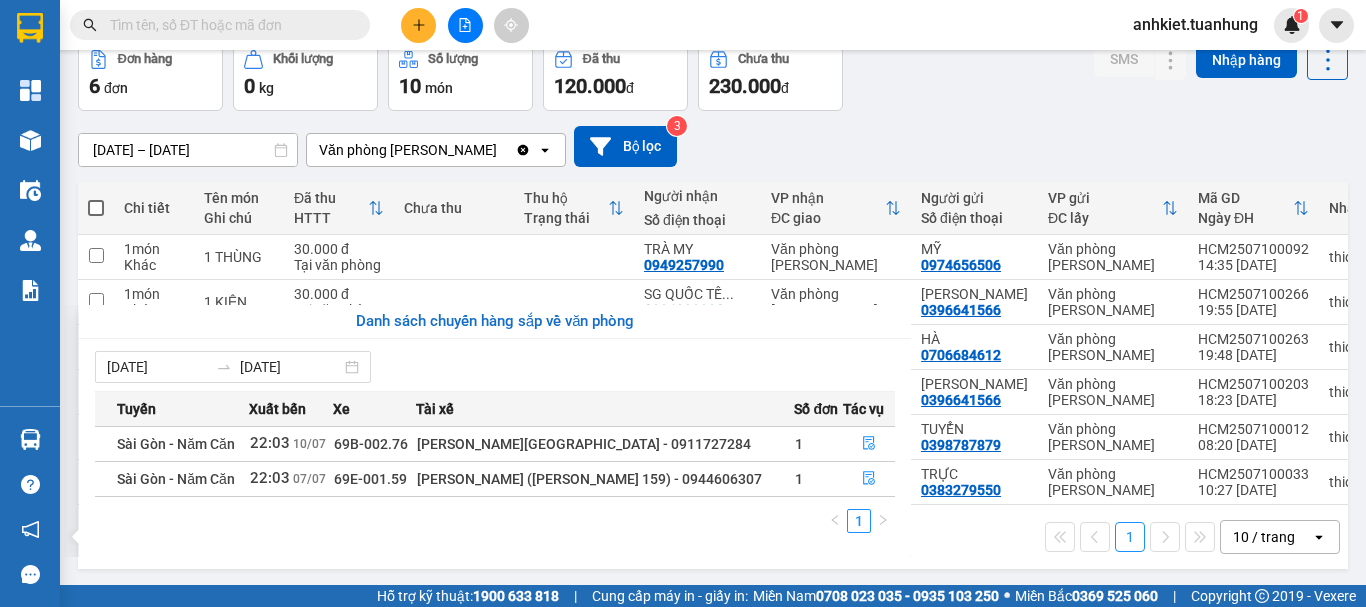 drag, startPoint x: 830, startPoint y: 129, endPoint x: 831, endPoint y: 145, distance: 16.03122 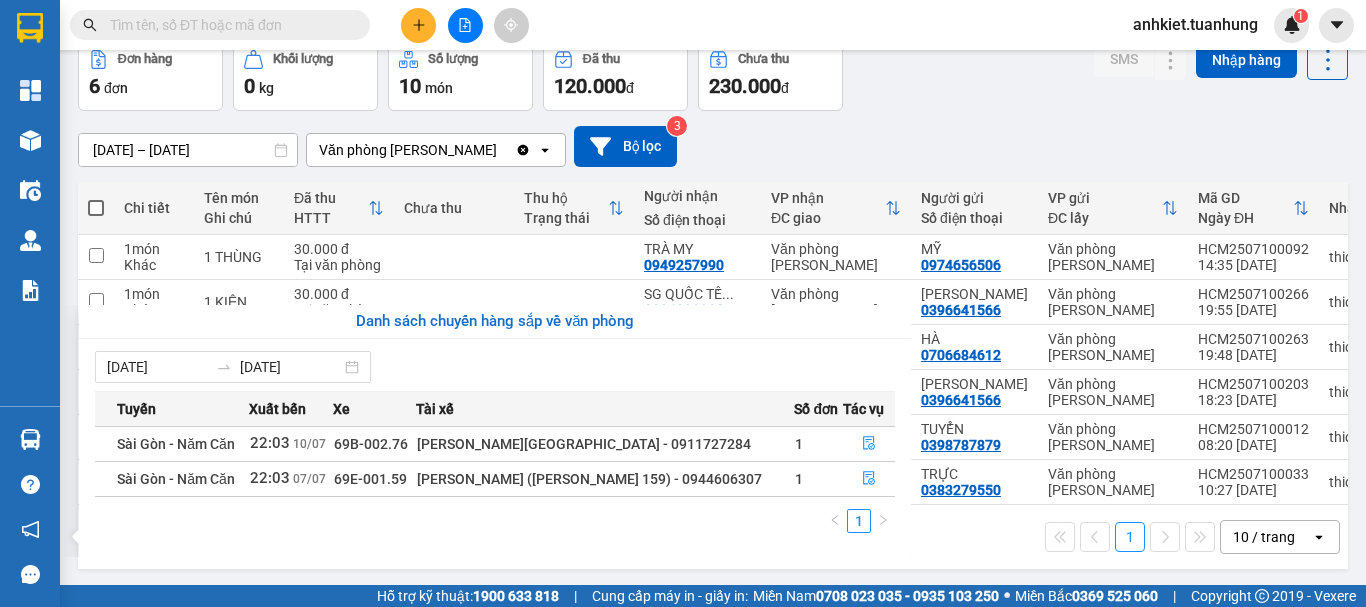 click on "Kết quả tìm kiếm ( 0 )  Bộ lọc  No Data anhkiet.tuanhung 1     Tổng Quan     Kho hàng mới     Điều hành xe     Quản Lý Quản lý chuyến Quản lý khách hàng Quản lý khách hàng mới Quản lý giao nhận mới Quản lý kiểm kho     Báo cáo Báo cáo dòng tiền (nhà xe) Báo cáo dòng tiền (nhân viên) Báo cáo dòng tiền (trạm) Doanh số tạo đơn theo VP gửi (nhà xe) Hàng sắp về Hướng dẫn sử dụng Giới thiệu Vexere, nhận hoa hồng Phản hồi Phần mềm hỗ trợ bạn tốt chứ? ver  1.8.137 Kho gửi Trên xe Kho nhận Hàng đã giao Đơn hàng 6 đơn Khối lượng 0 kg Số lượng 10 món Đã thu 120.000  đ Chưa thu 230.000  đ SMS Nhập hàng 09/07/2025 – 11/07/2025 Press the down arrow key to interact with the calendar and select a date. Press the escape button to close the calendar. Selected date range is from 09/07/2025 to 11/07/2025. Văn phòng Tắc Vân Clear value open Bộ lọc 3 Chi tiết HTTT 1" at bounding box center (683, 303) 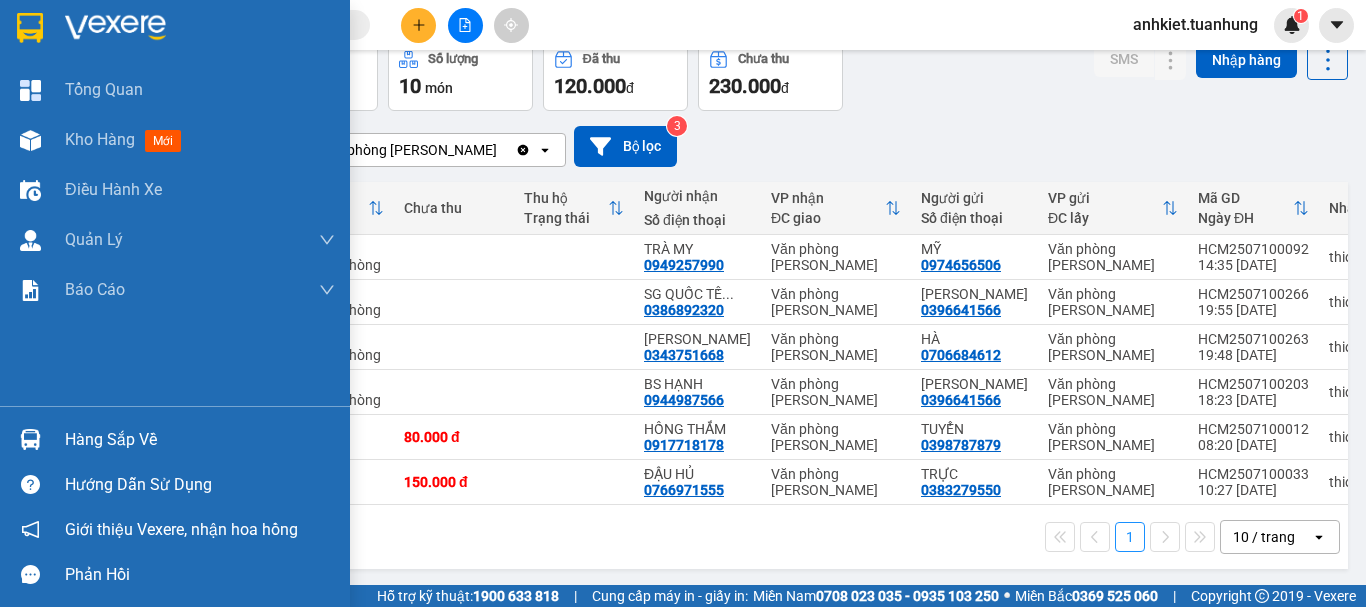 click on "Hàng sắp về" at bounding box center (200, 440) 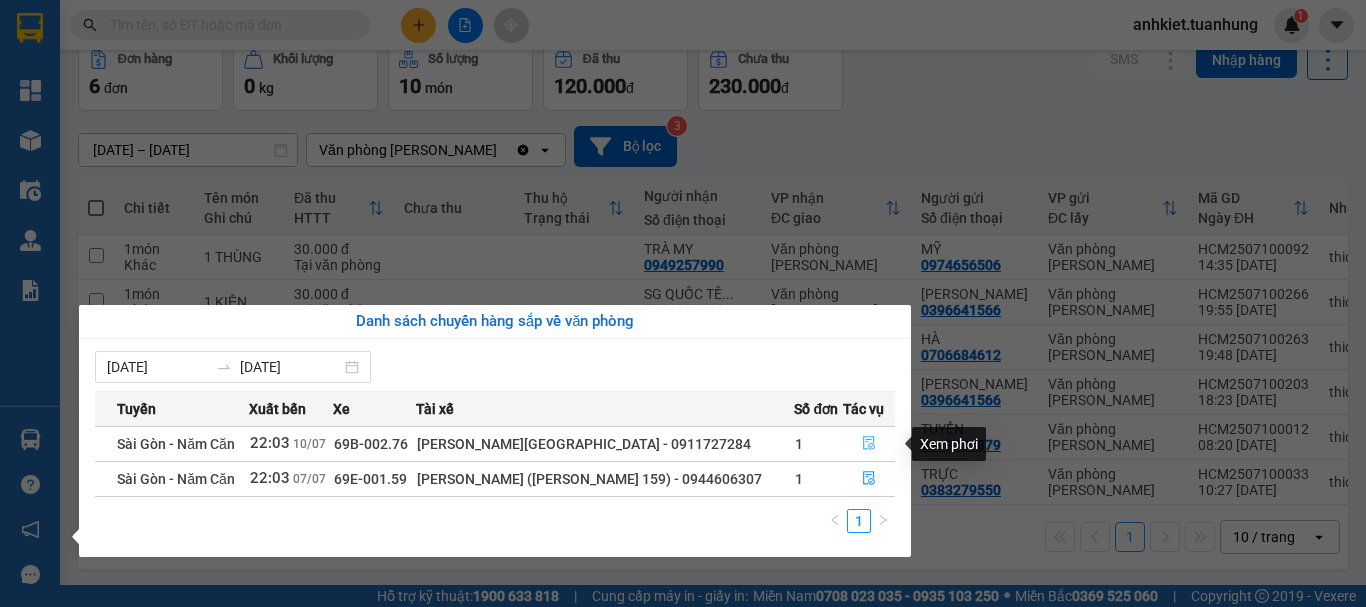 click 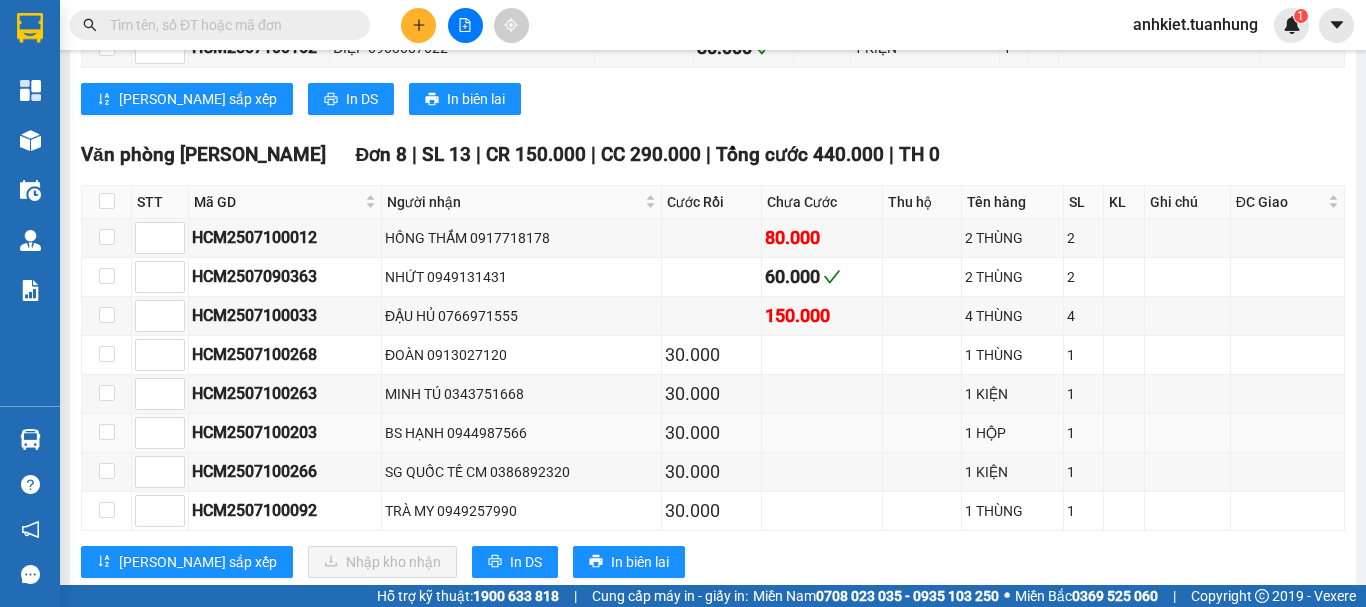 scroll, scrollTop: 9700, scrollLeft: 0, axis: vertical 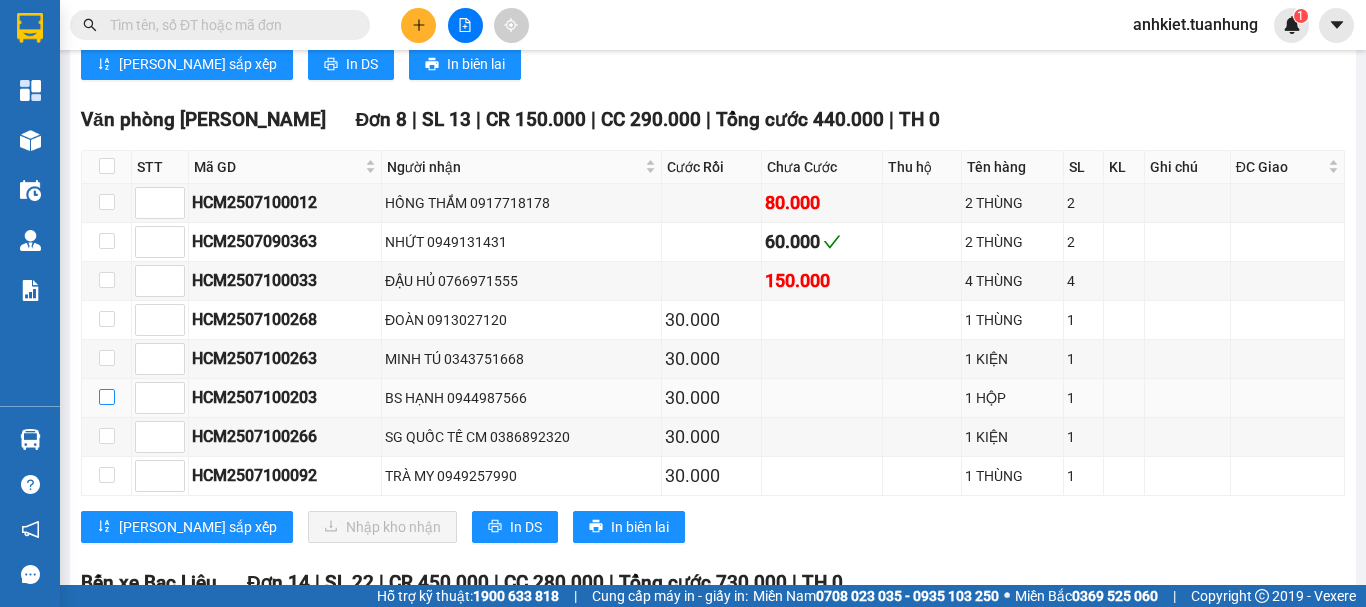 click at bounding box center [107, 397] 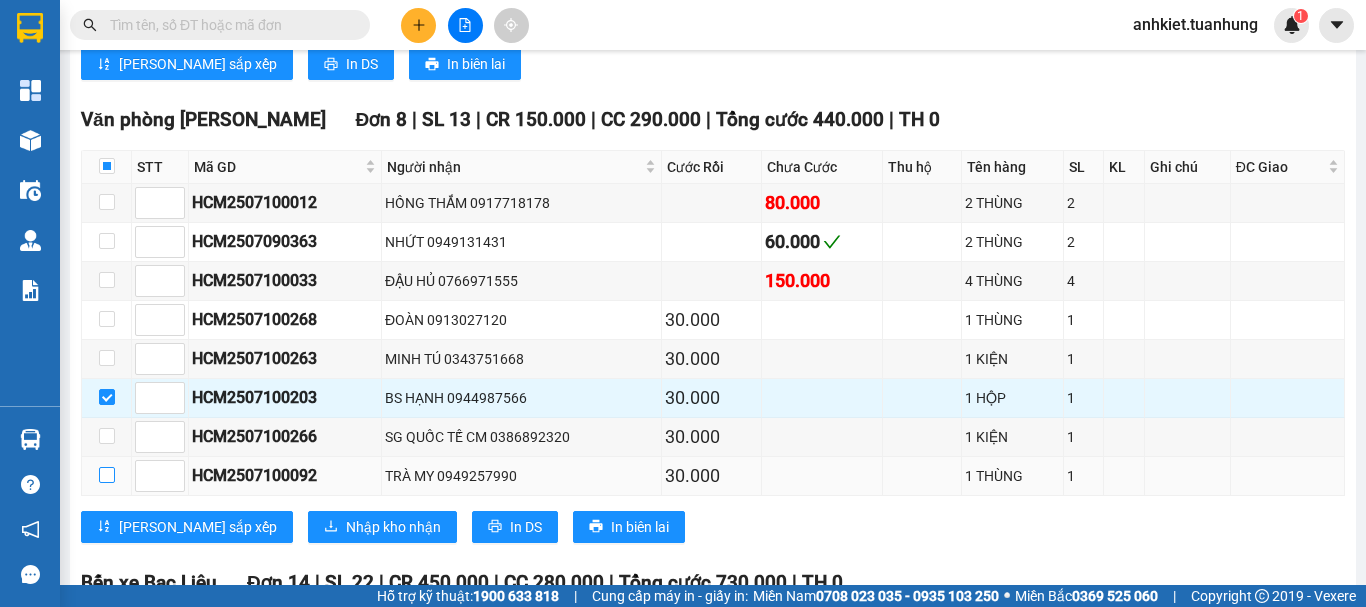 click at bounding box center [107, 475] 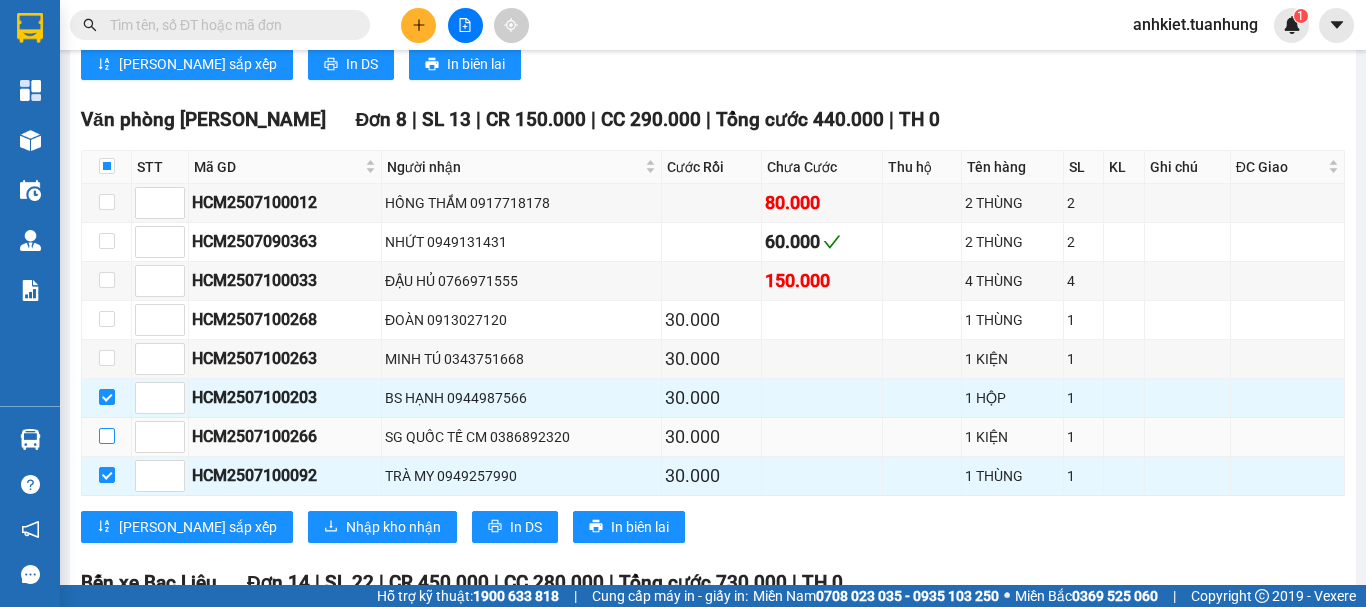 click at bounding box center [107, 436] 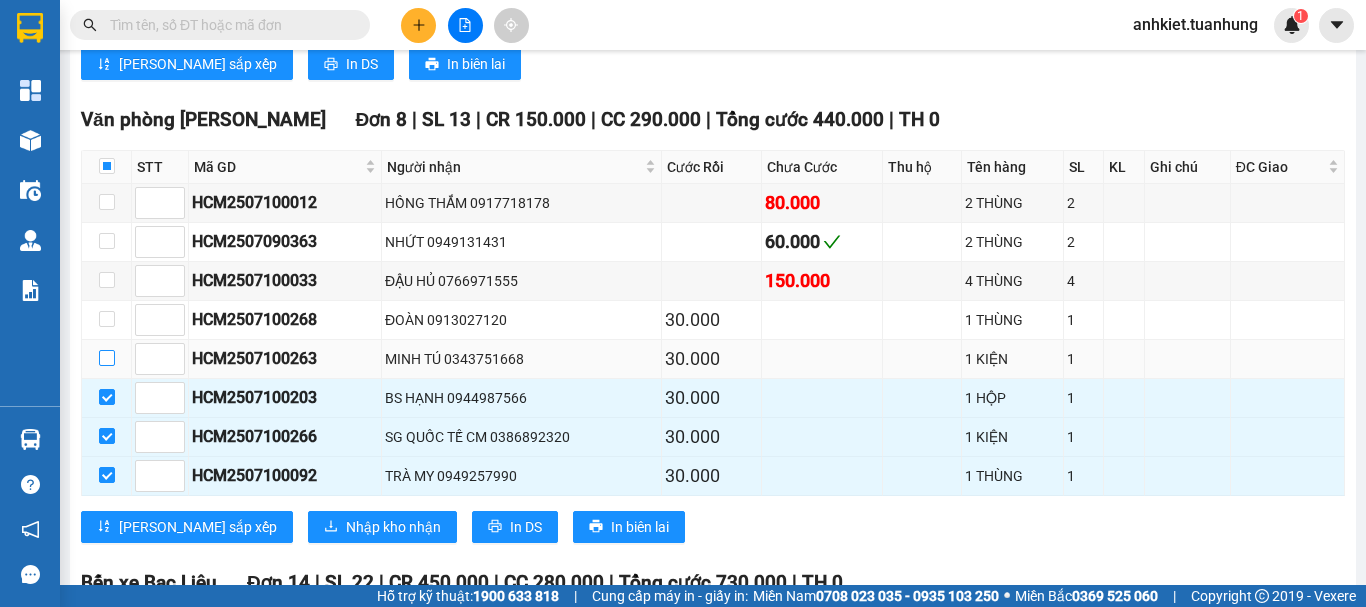 click at bounding box center (107, 358) 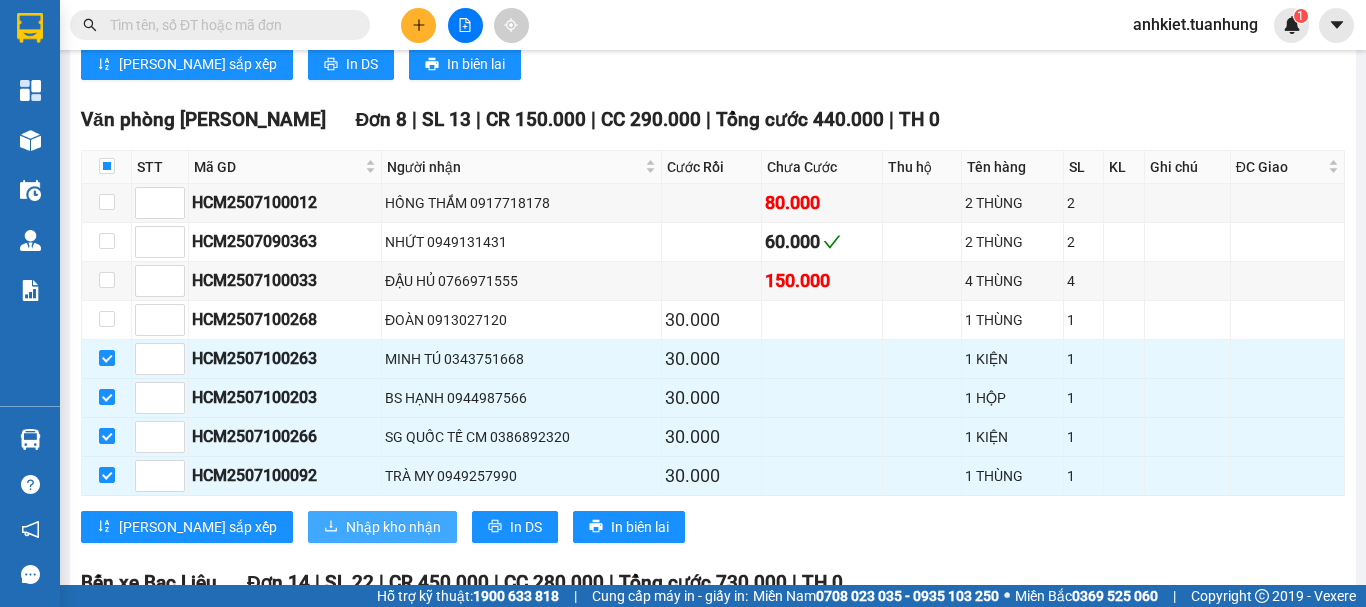 click on "Nhập kho nhận" at bounding box center [393, 527] 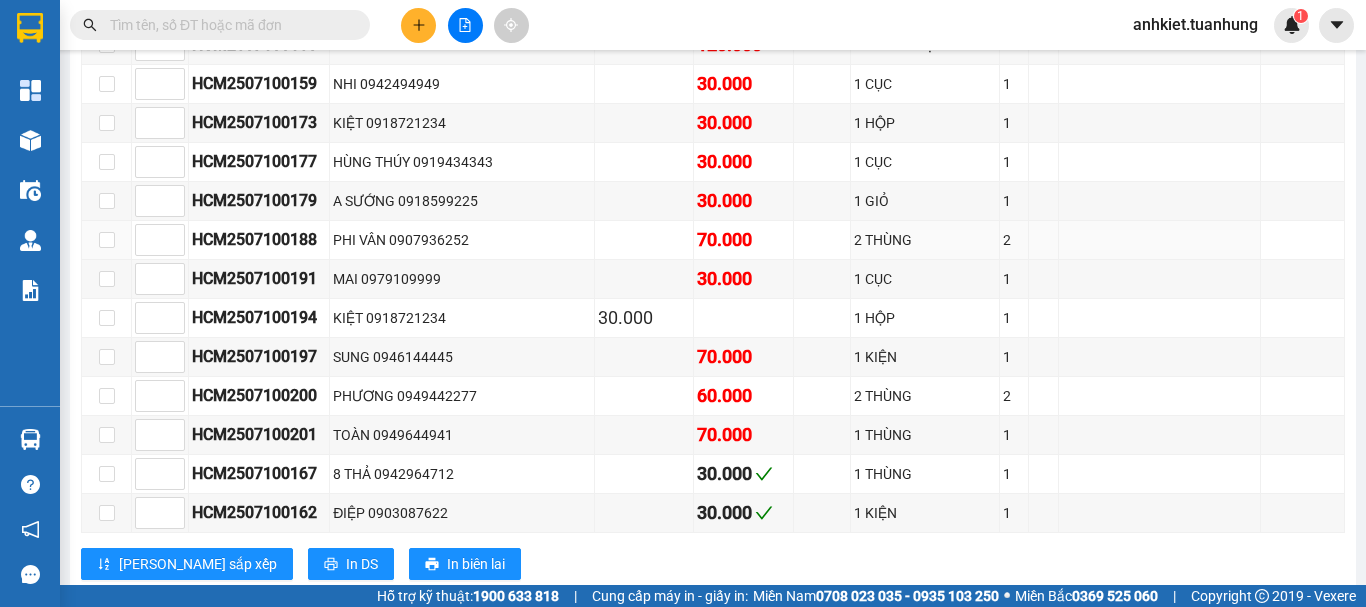 scroll, scrollTop: 9000, scrollLeft: 0, axis: vertical 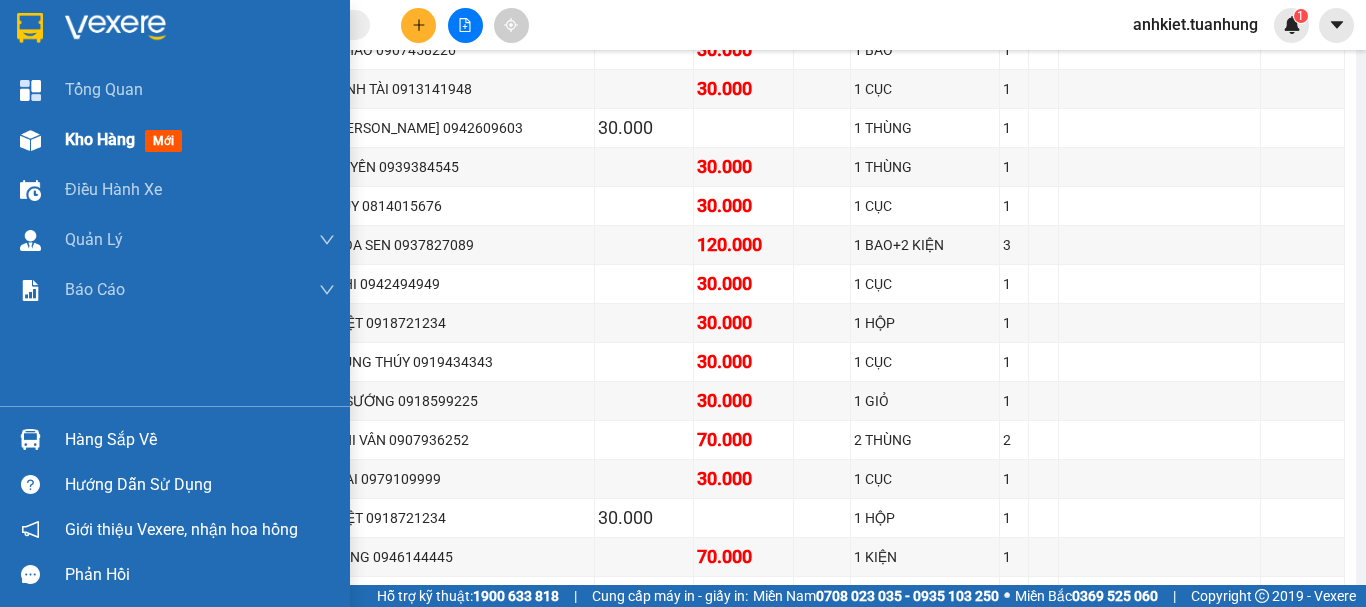 click on "Kho hàng" at bounding box center (100, 139) 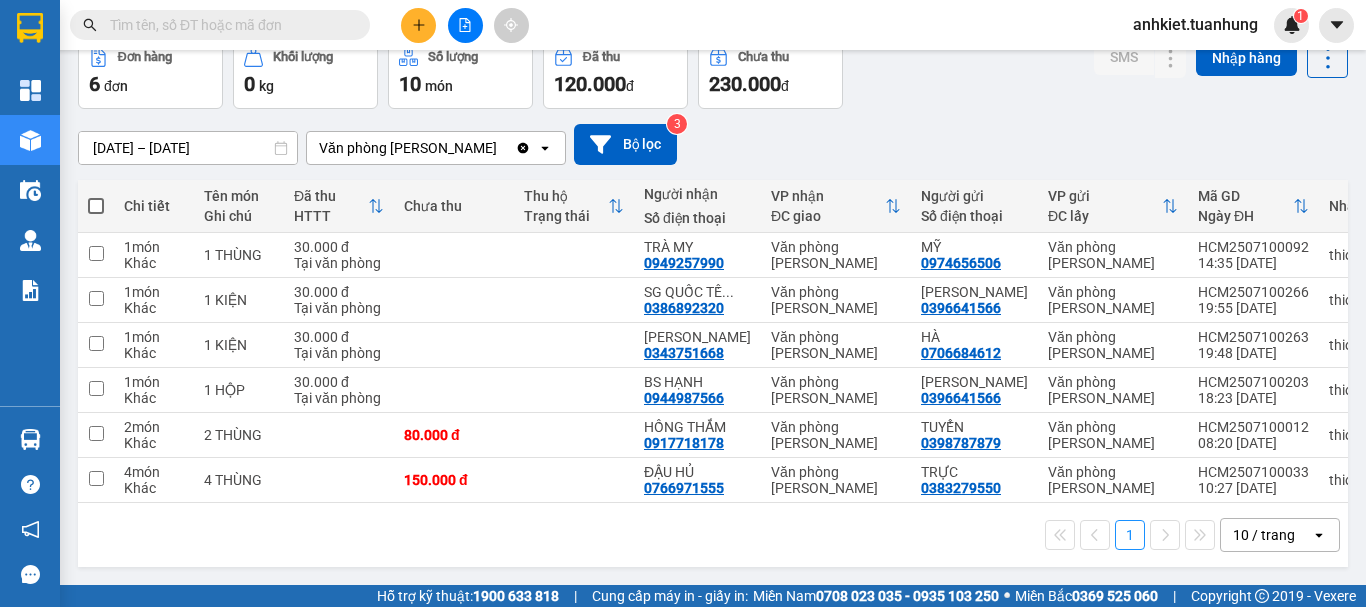scroll, scrollTop: 0, scrollLeft: 0, axis: both 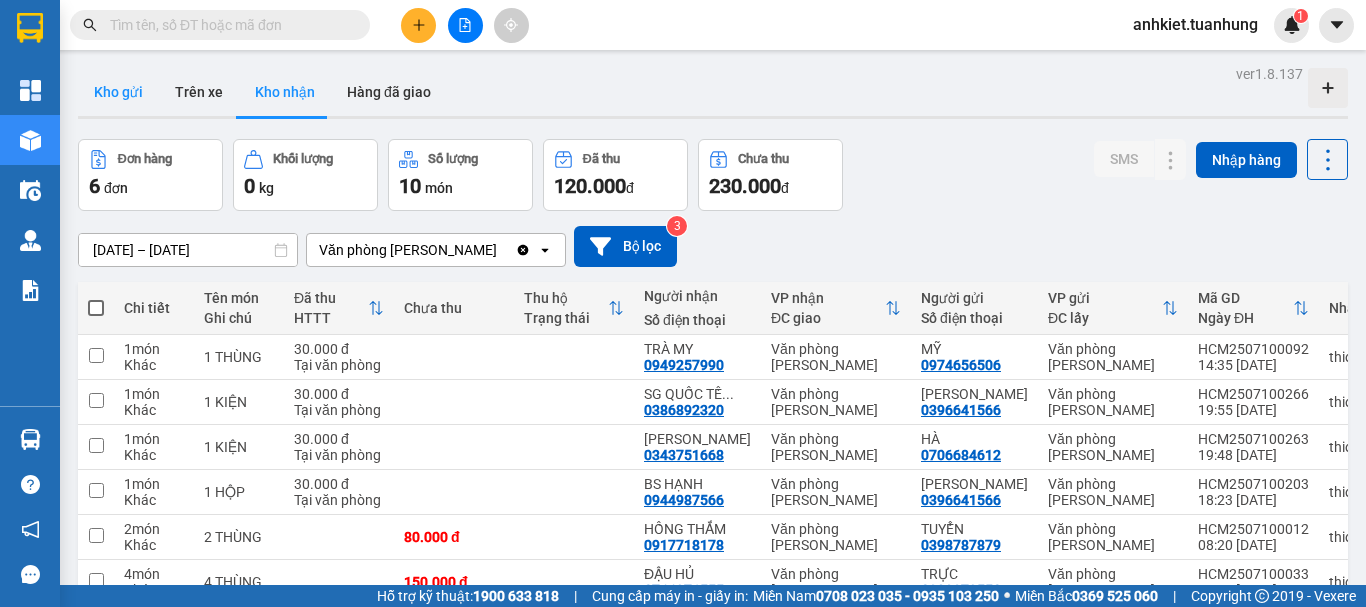 click on "Kho gửi" at bounding box center [118, 92] 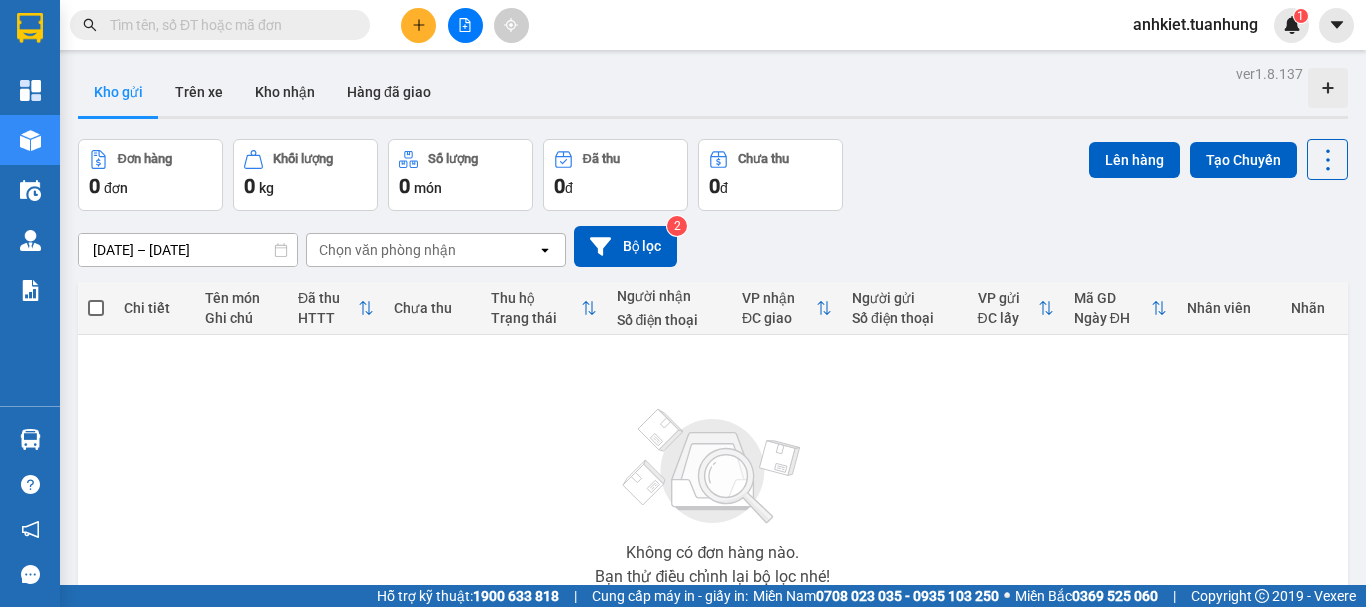 click on "Kho gửi" at bounding box center (118, 92) 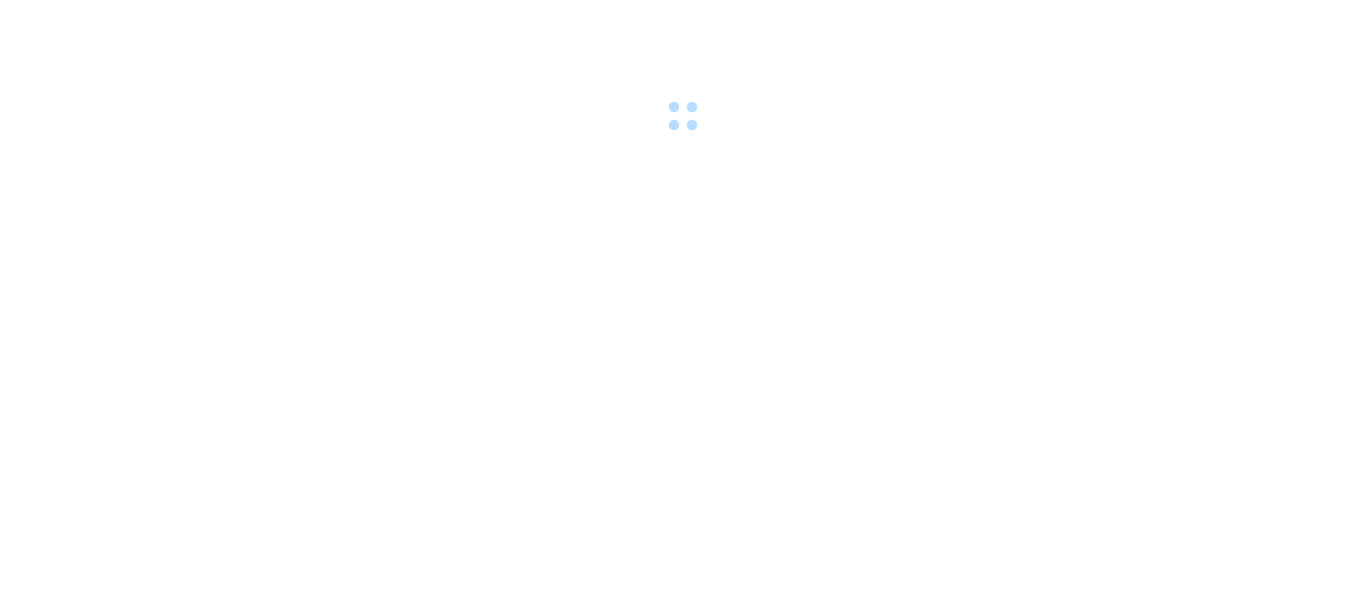 scroll, scrollTop: 0, scrollLeft: 0, axis: both 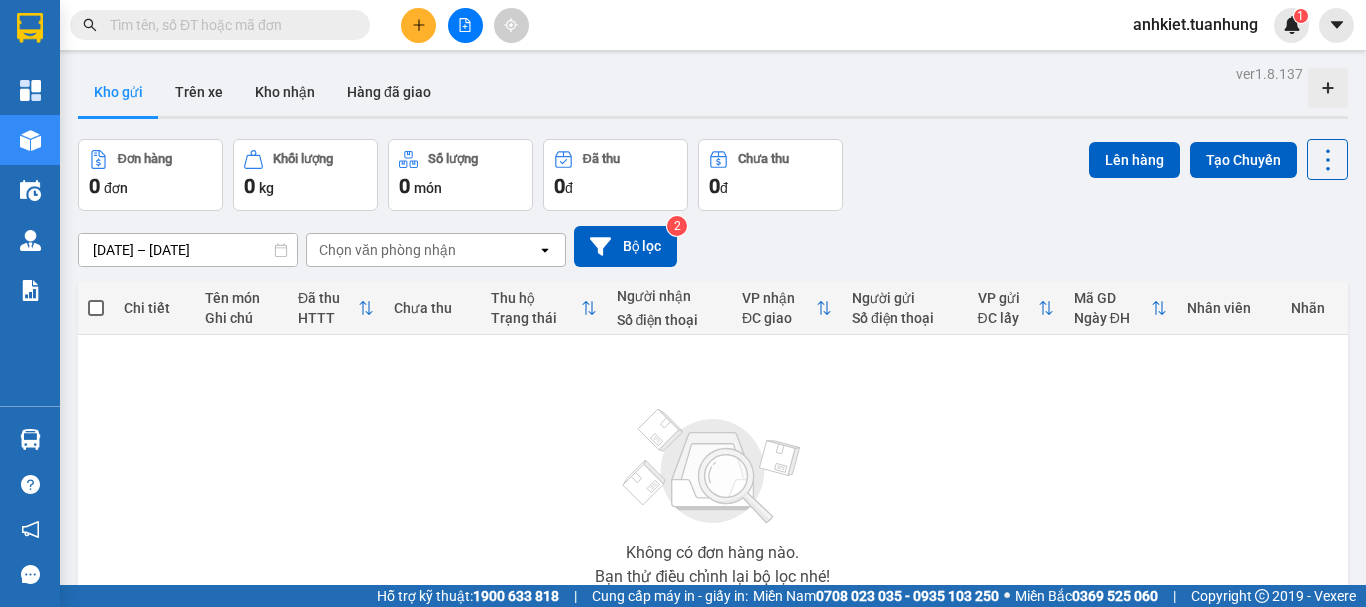 click at bounding box center [228, 25] 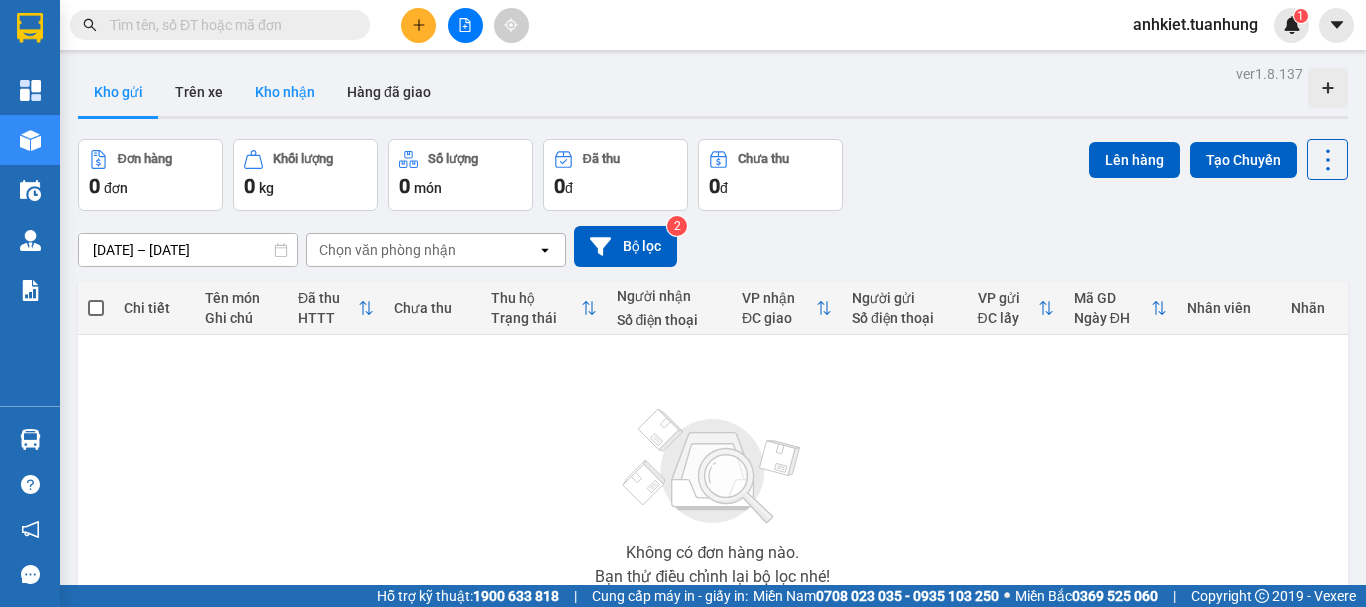 click on "Kho nhận" at bounding box center (285, 92) 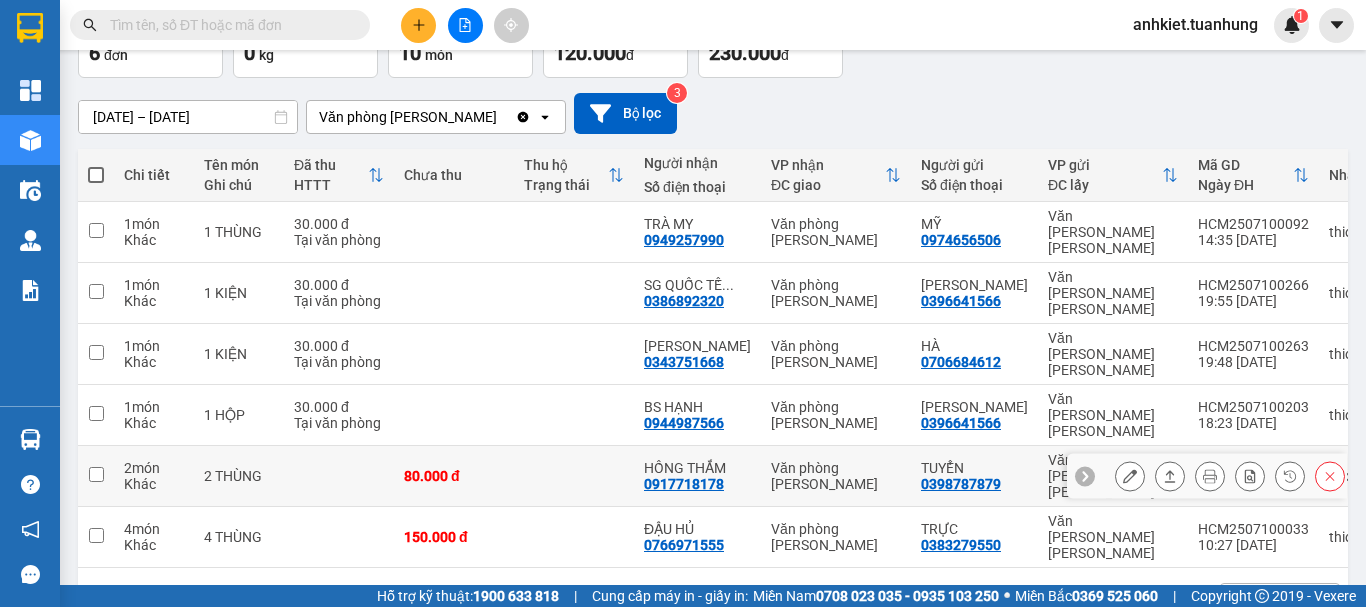 scroll, scrollTop: 142, scrollLeft: 0, axis: vertical 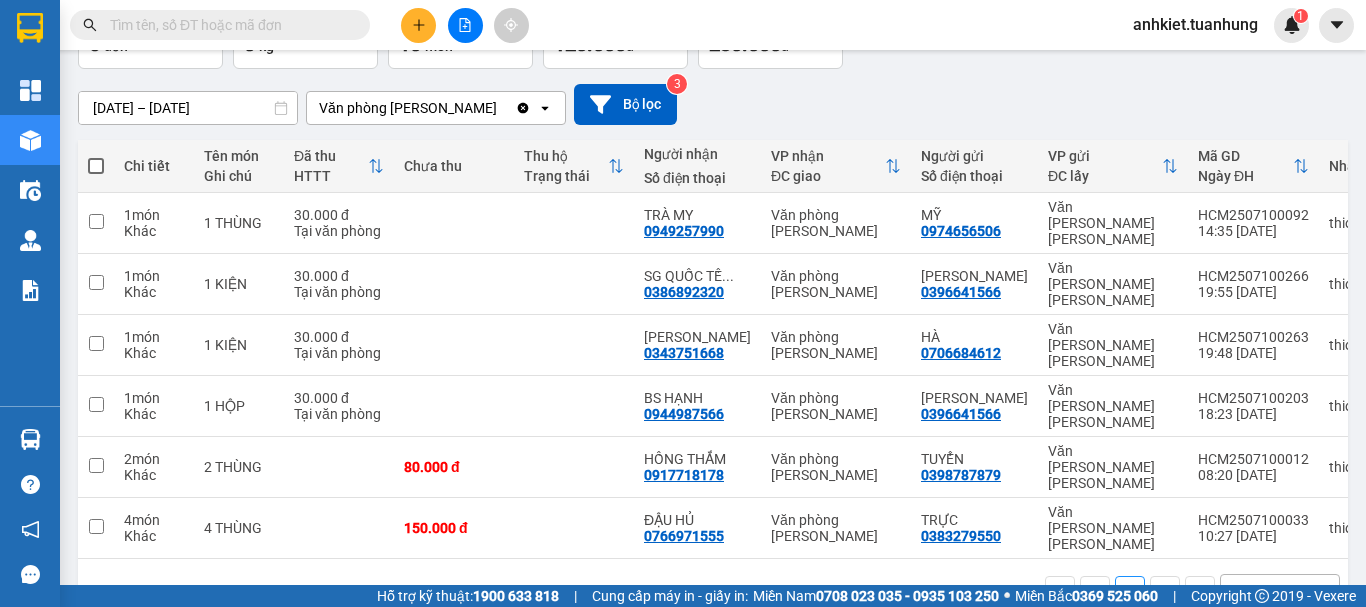 click at bounding box center [228, 25] 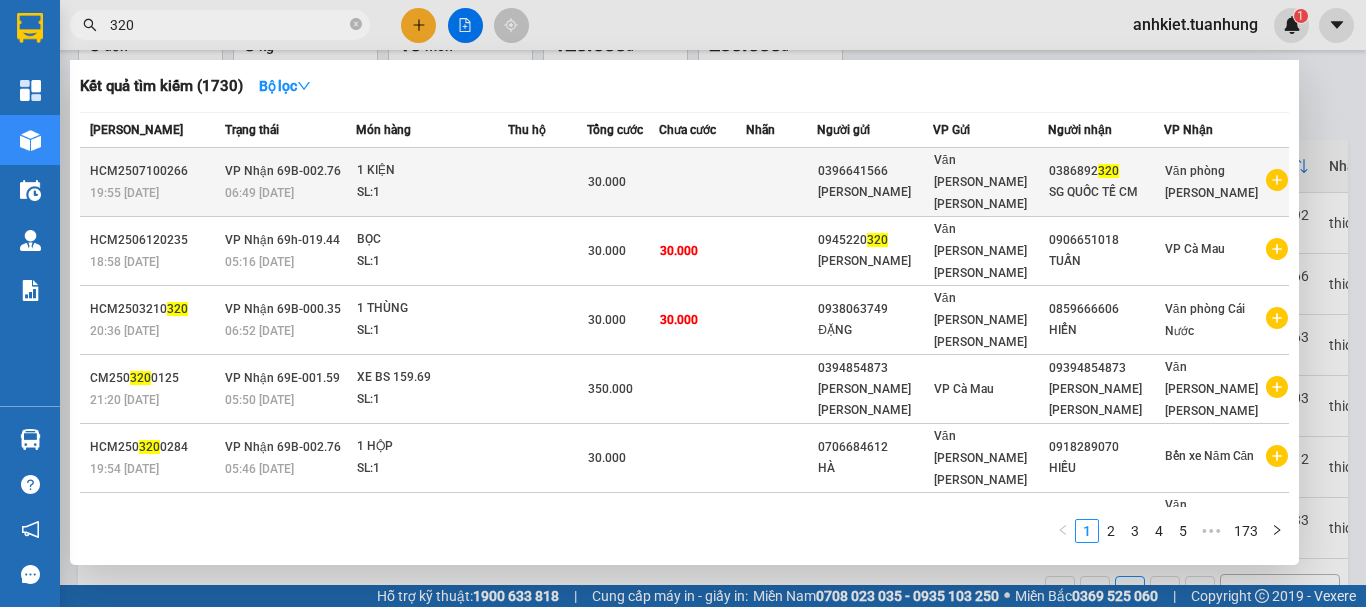 type on "320" 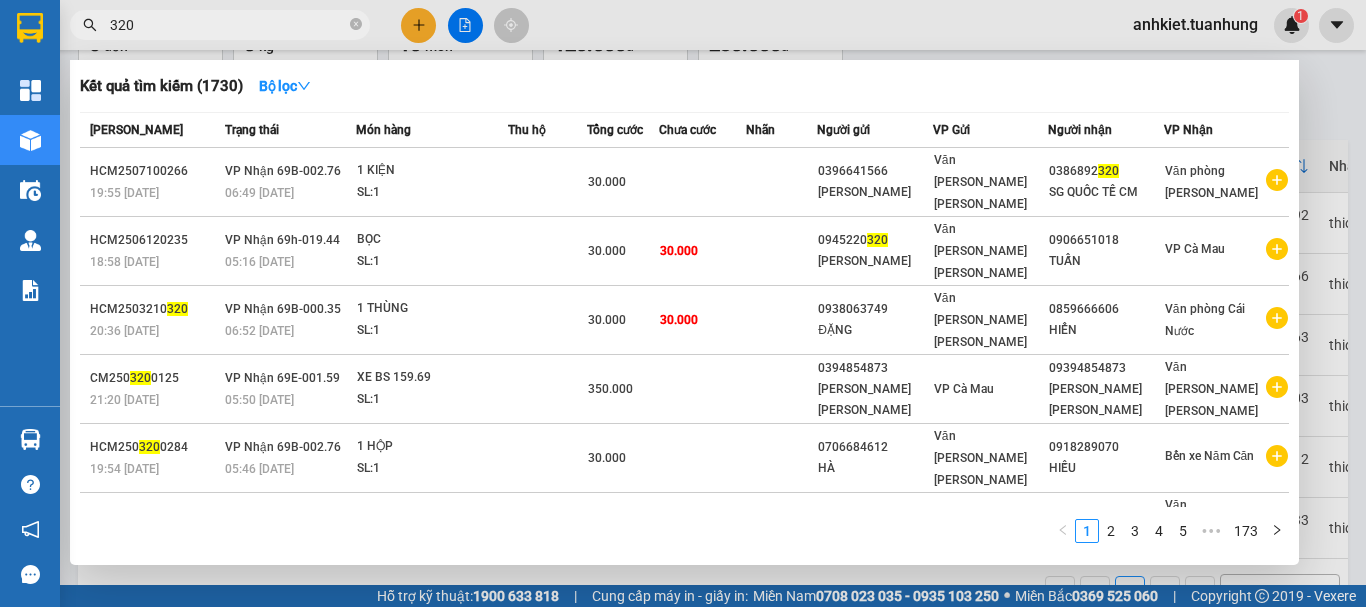click on "SL:  1" at bounding box center (432, 193) 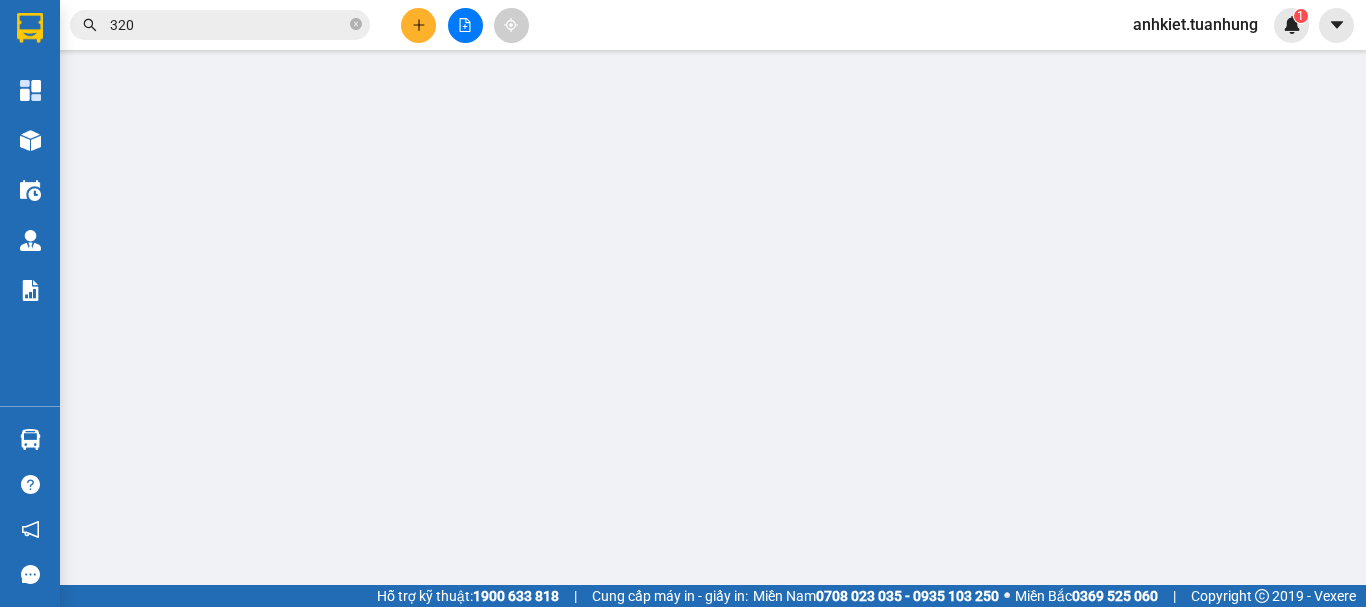 scroll, scrollTop: 0, scrollLeft: 0, axis: both 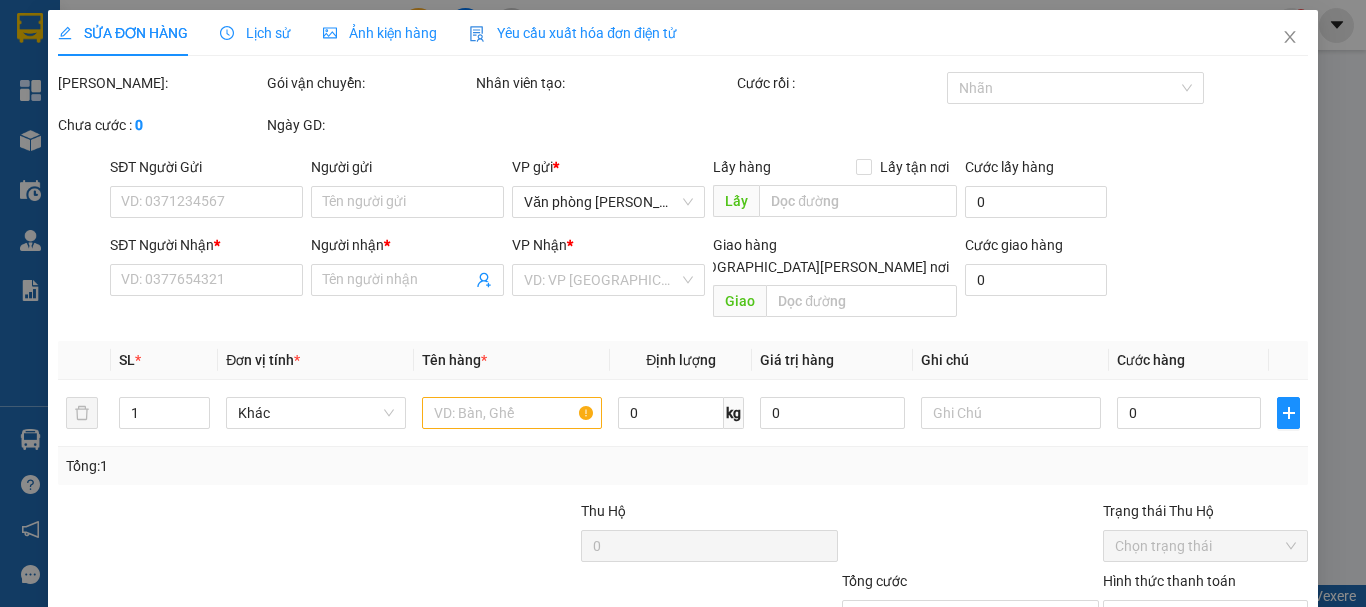 type on "0396641566" 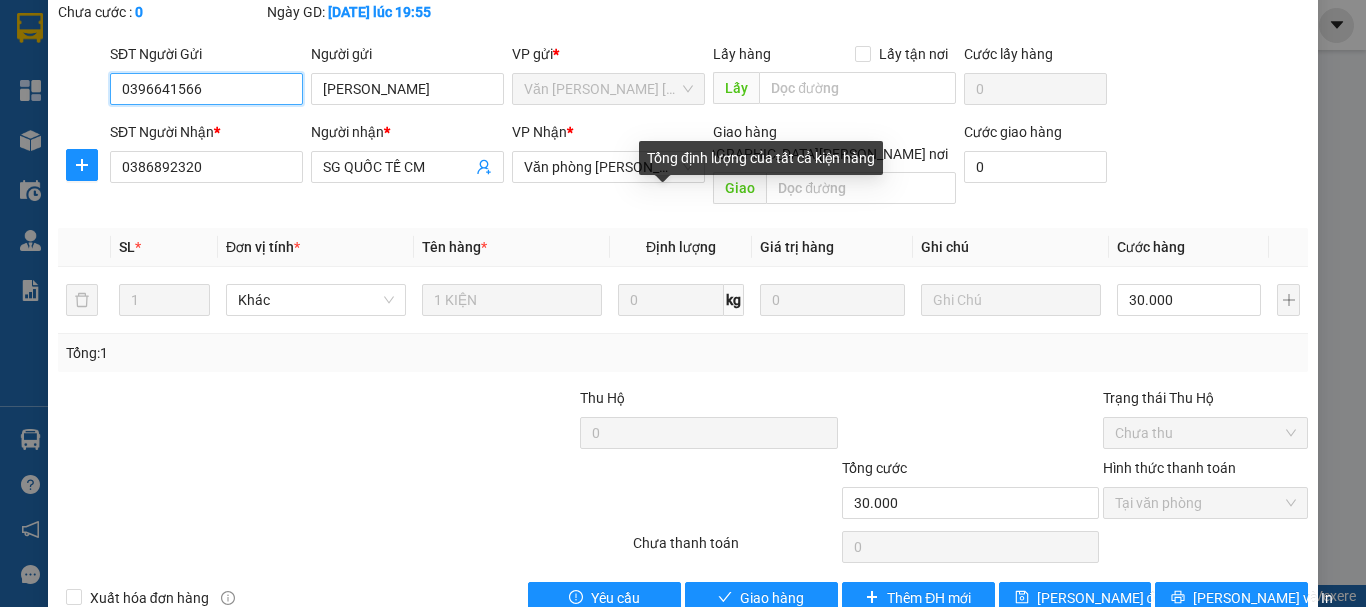 scroll, scrollTop: 137, scrollLeft: 0, axis: vertical 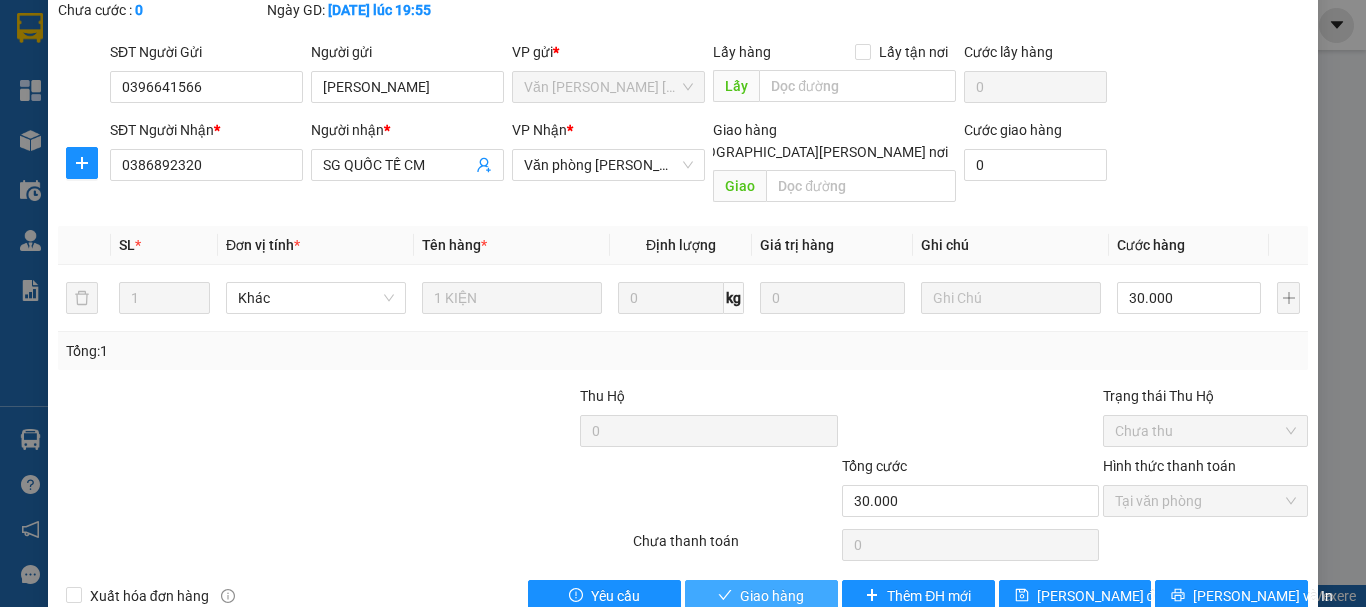 click on "Giao hàng" at bounding box center (761, 596) 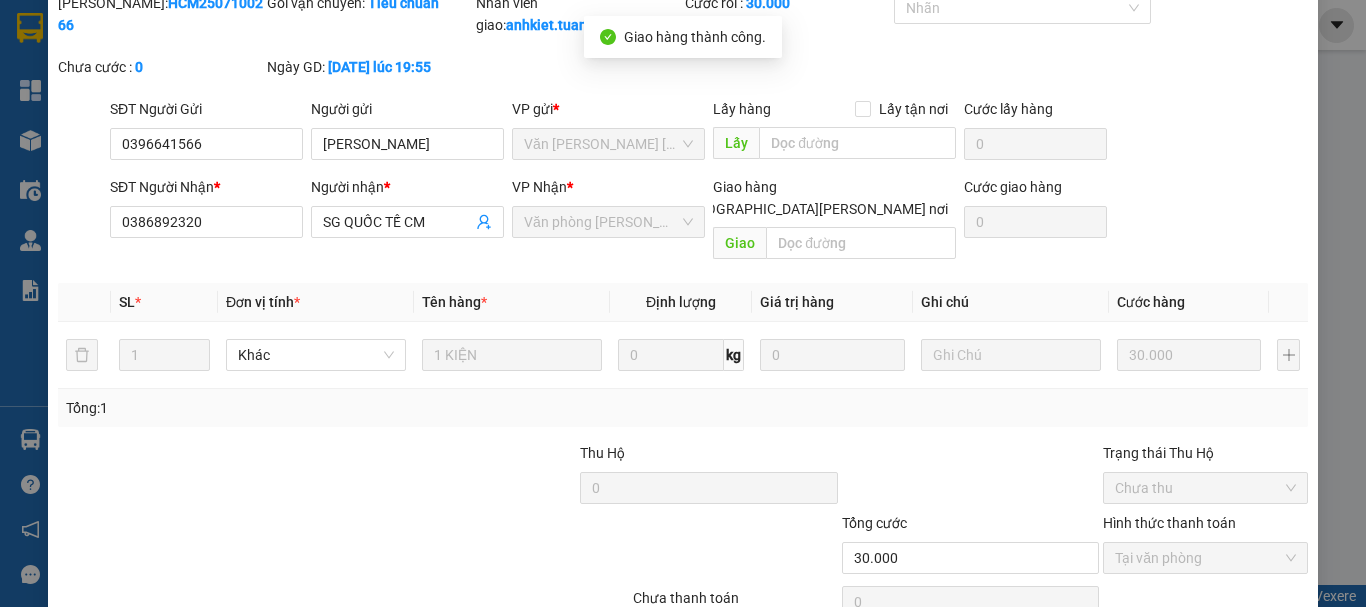 scroll, scrollTop: 0, scrollLeft: 0, axis: both 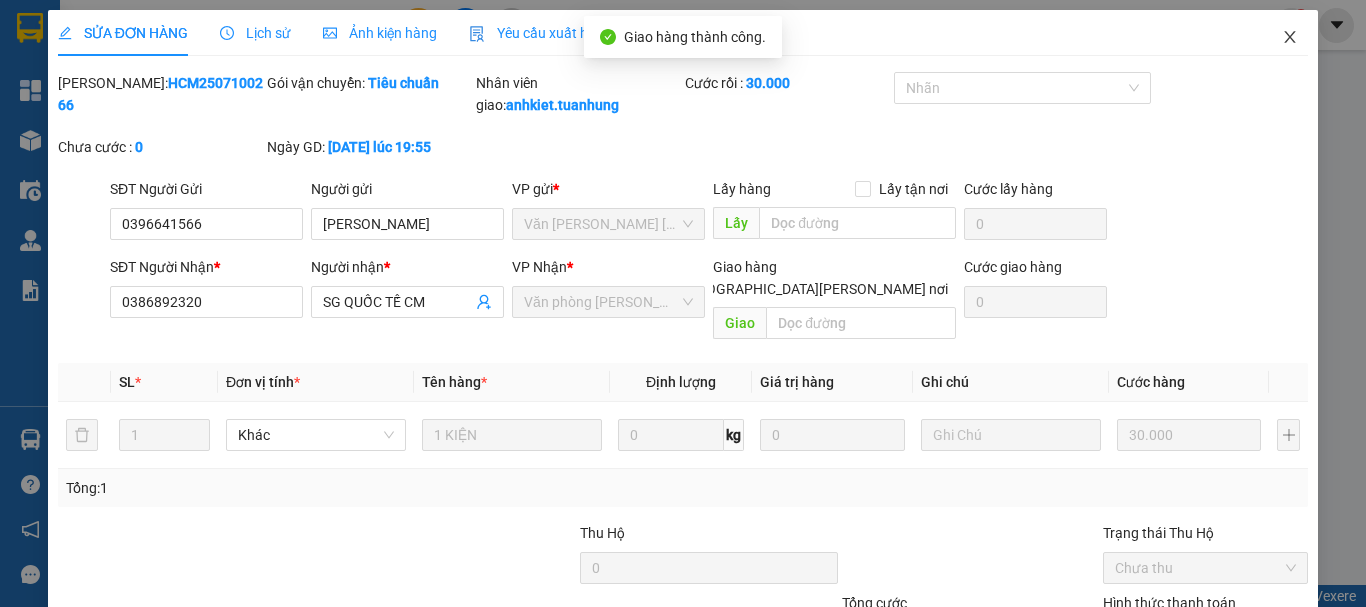 click at bounding box center (1290, 38) 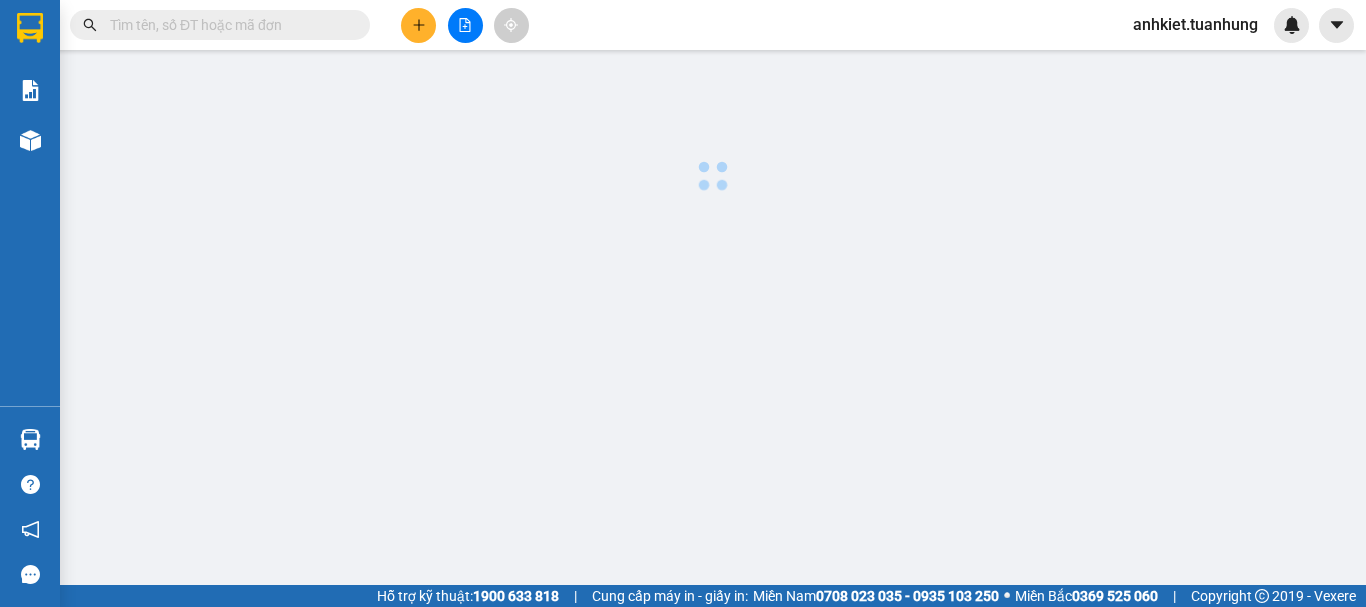 scroll, scrollTop: 0, scrollLeft: 0, axis: both 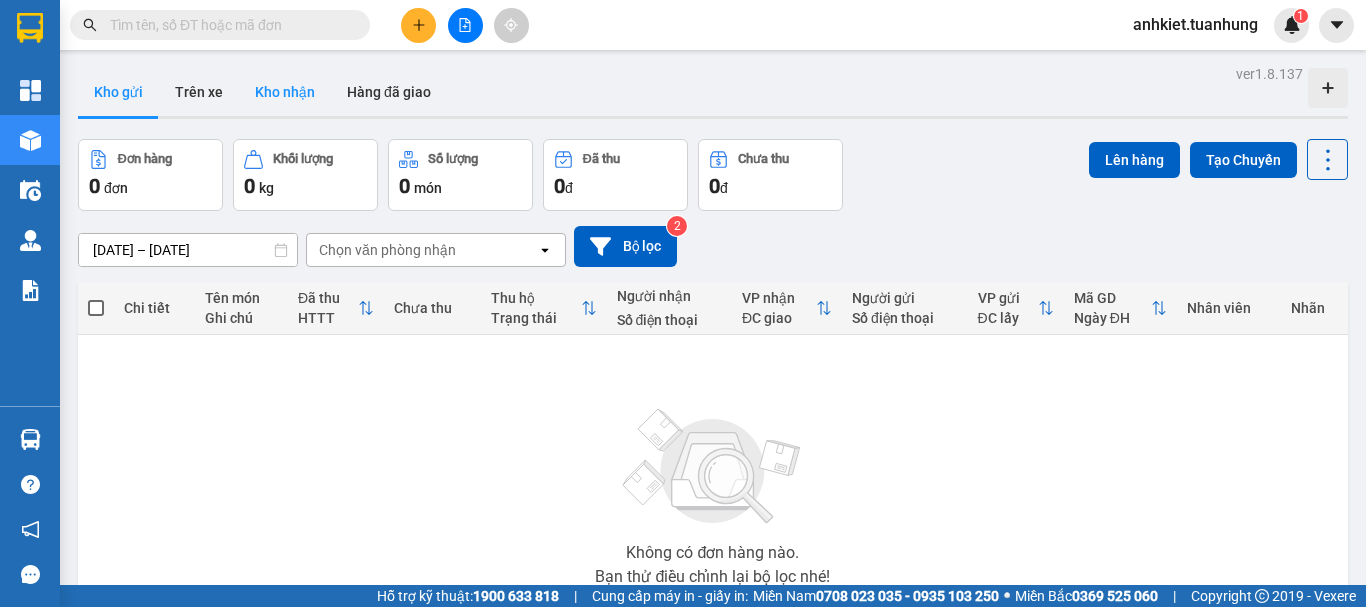 click on "Kho nhận" at bounding box center (285, 92) 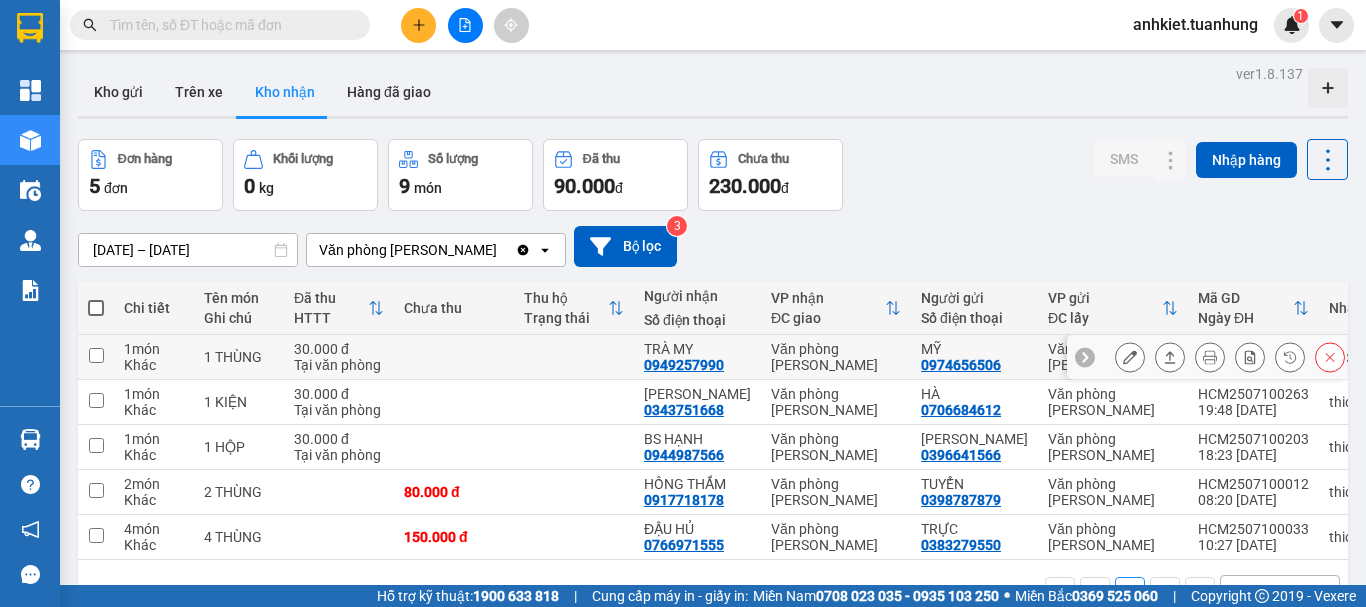 scroll, scrollTop: 92, scrollLeft: 0, axis: vertical 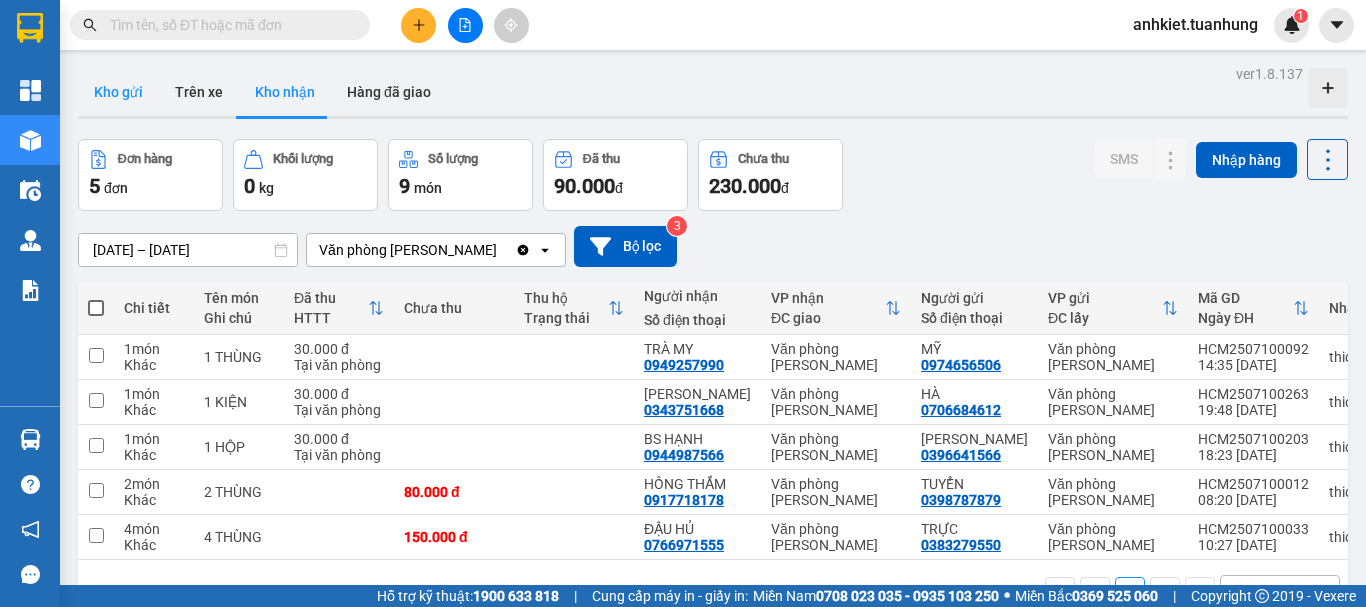 click on "Kho gửi" at bounding box center (118, 92) 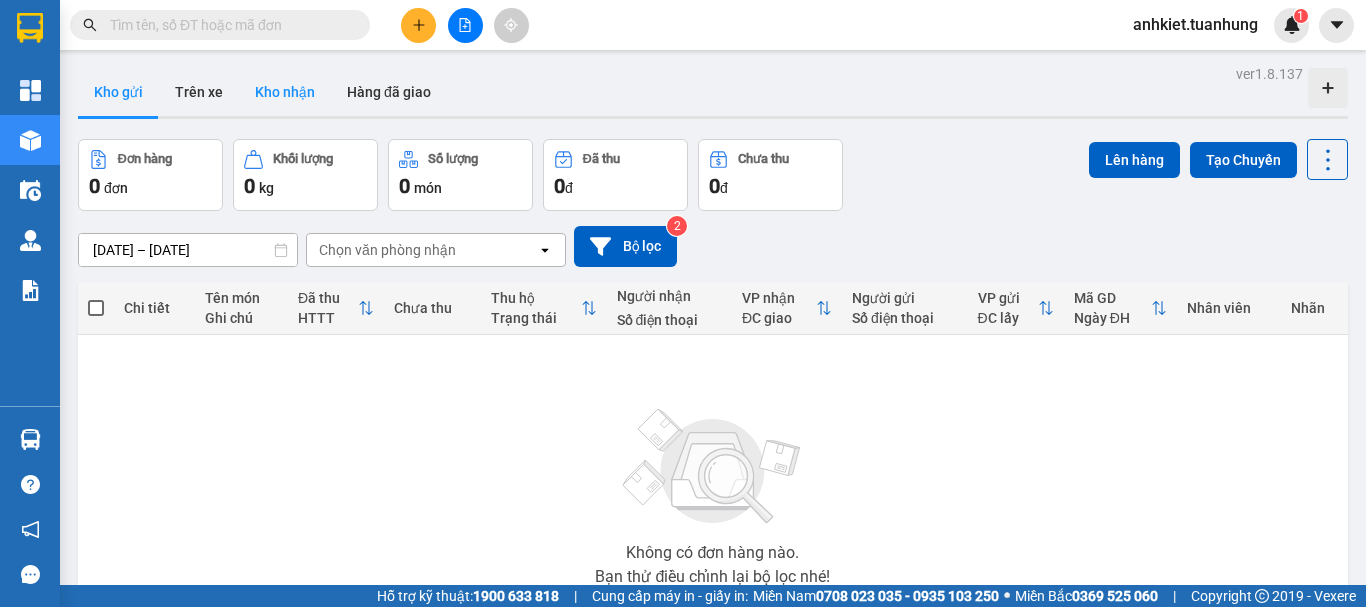 click on "Kho nhận" at bounding box center [285, 92] 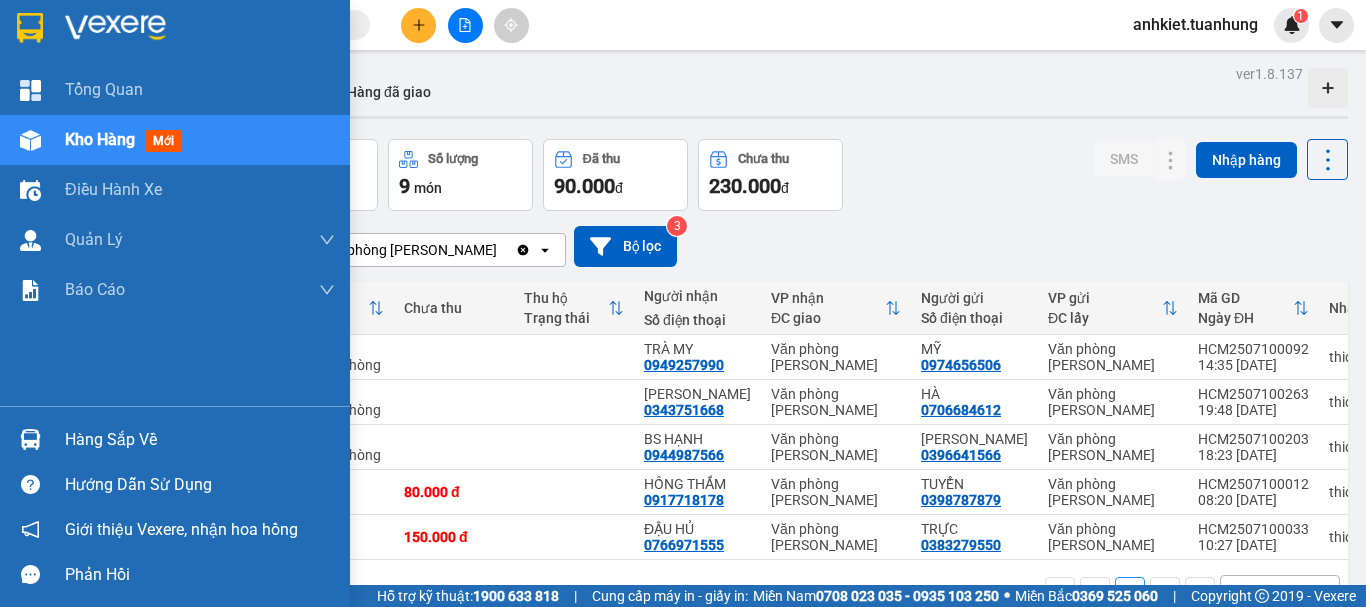 click on "Hàng sắp về" at bounding box center [200, 440] 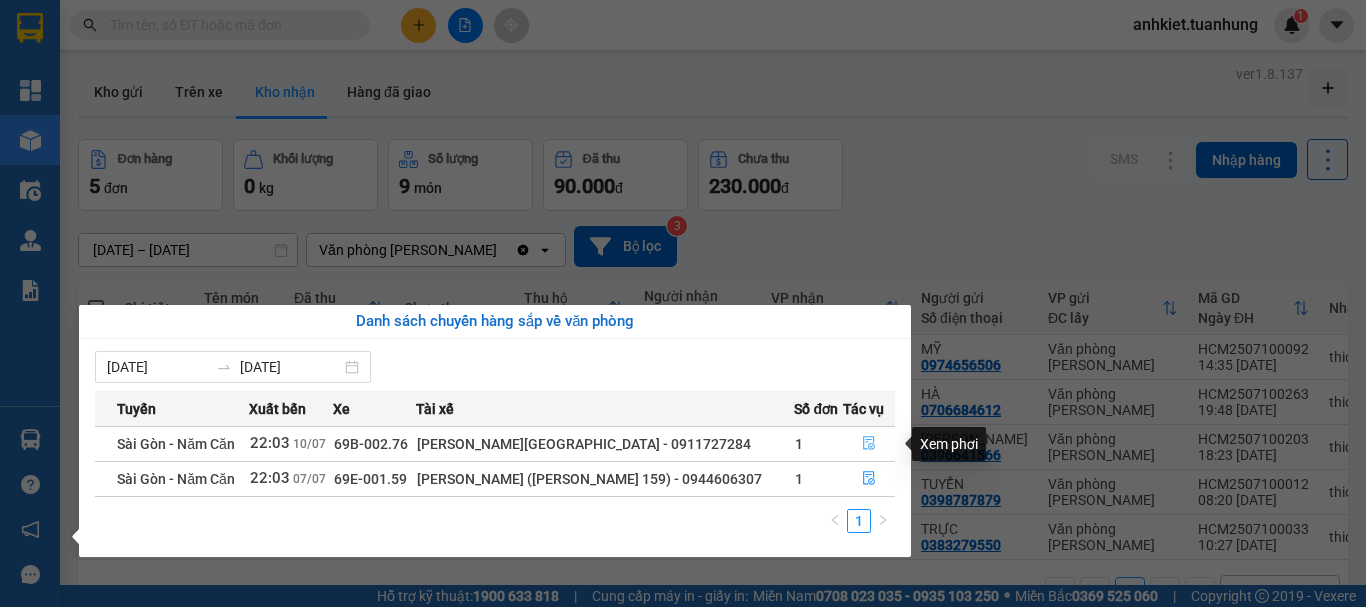 click 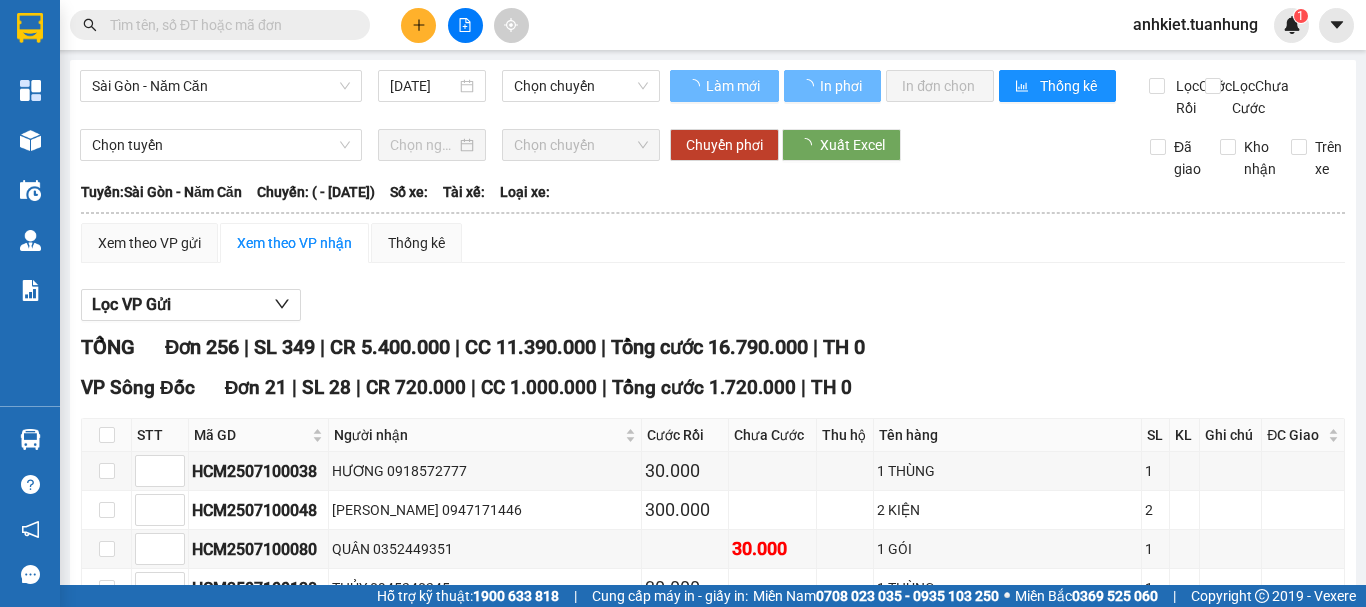 type on "10/07/2025" 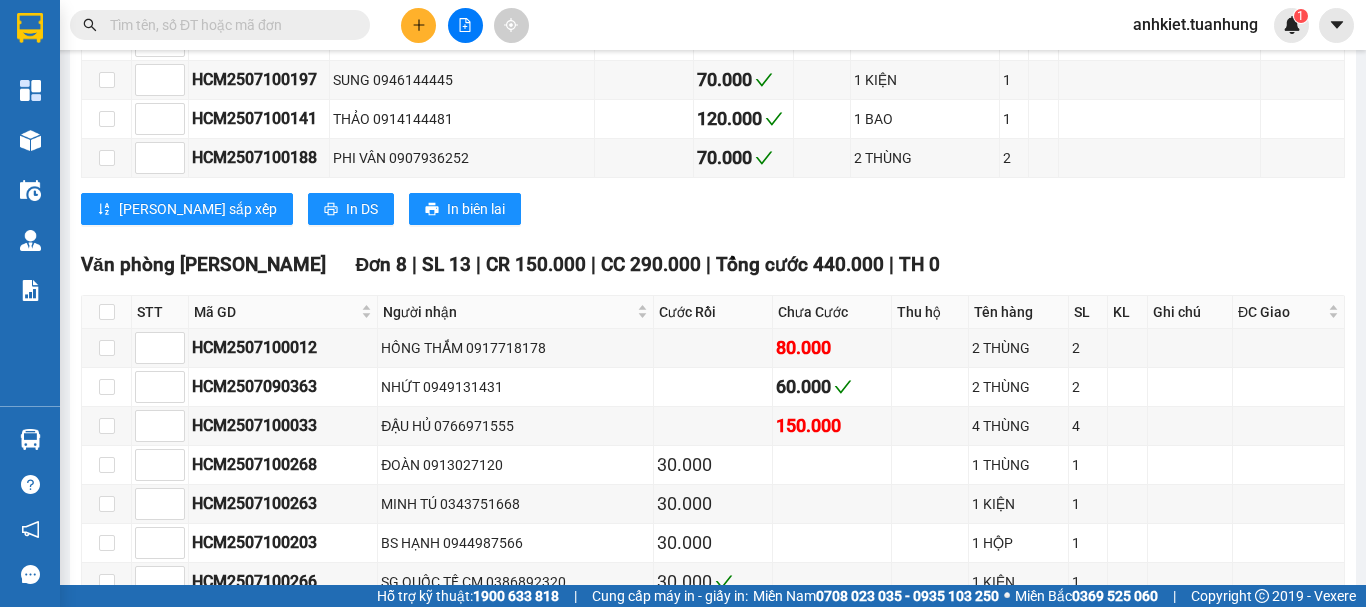scroll, scrollTop: 8600, scrollLeft: 0, axis: vertical 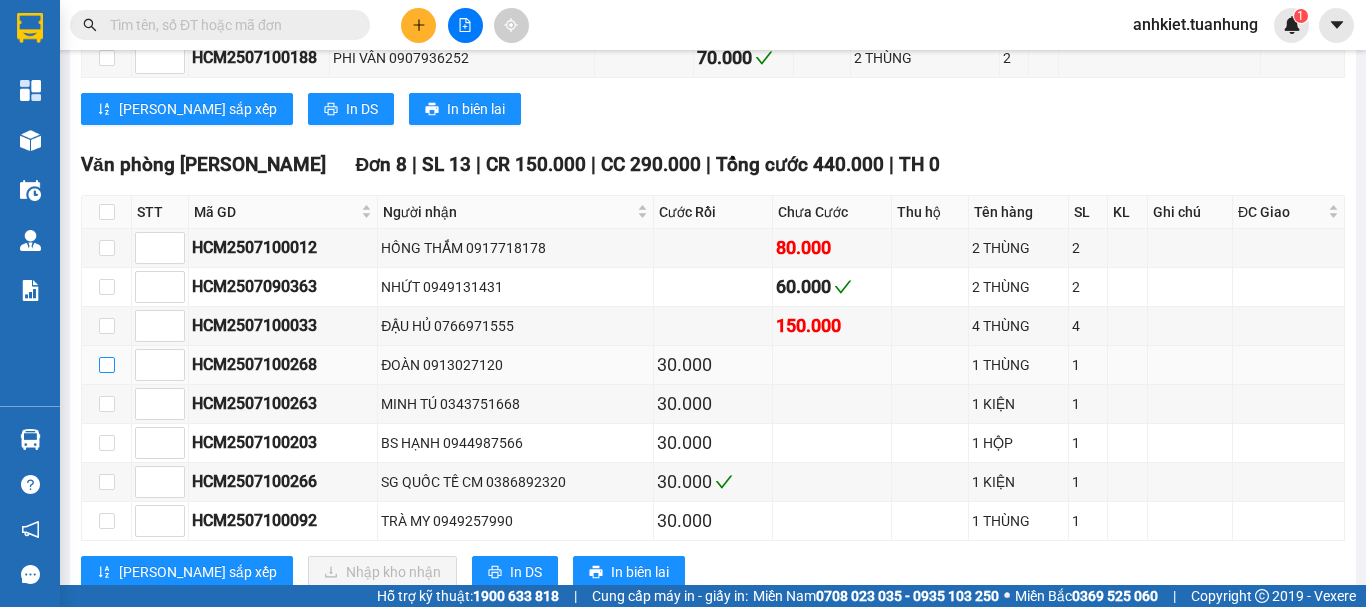 click at bounding box center [107, 365] 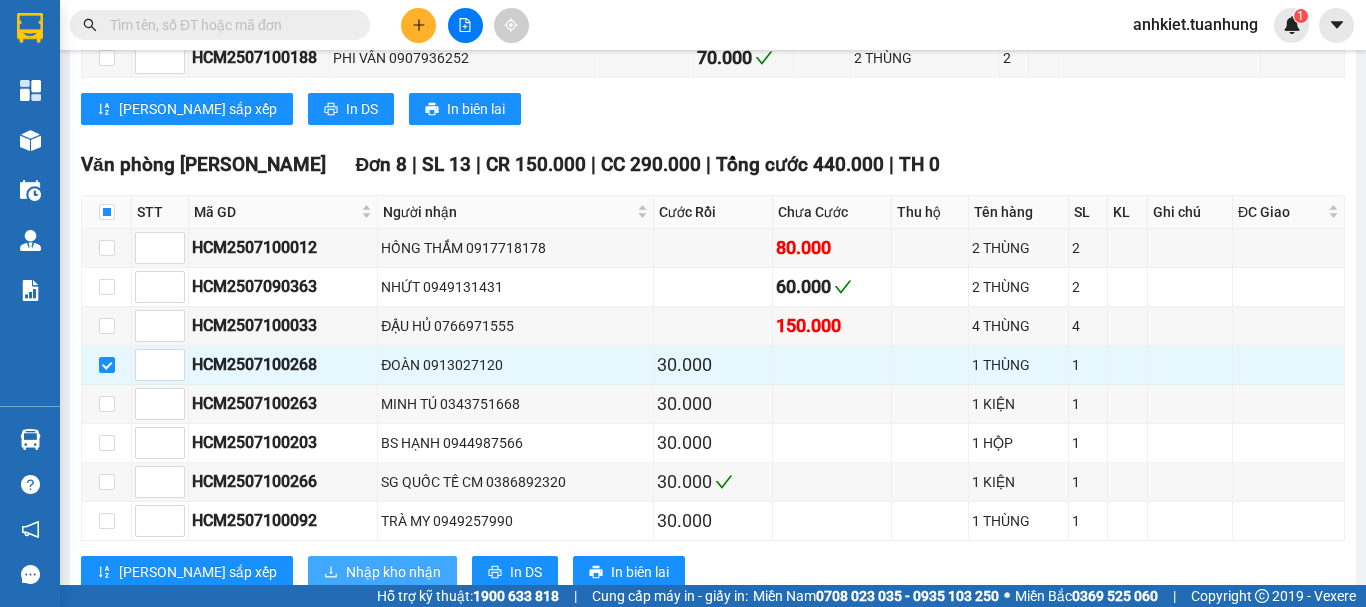 click on "Nhập kho nhận" at bounding box center (393, 572) 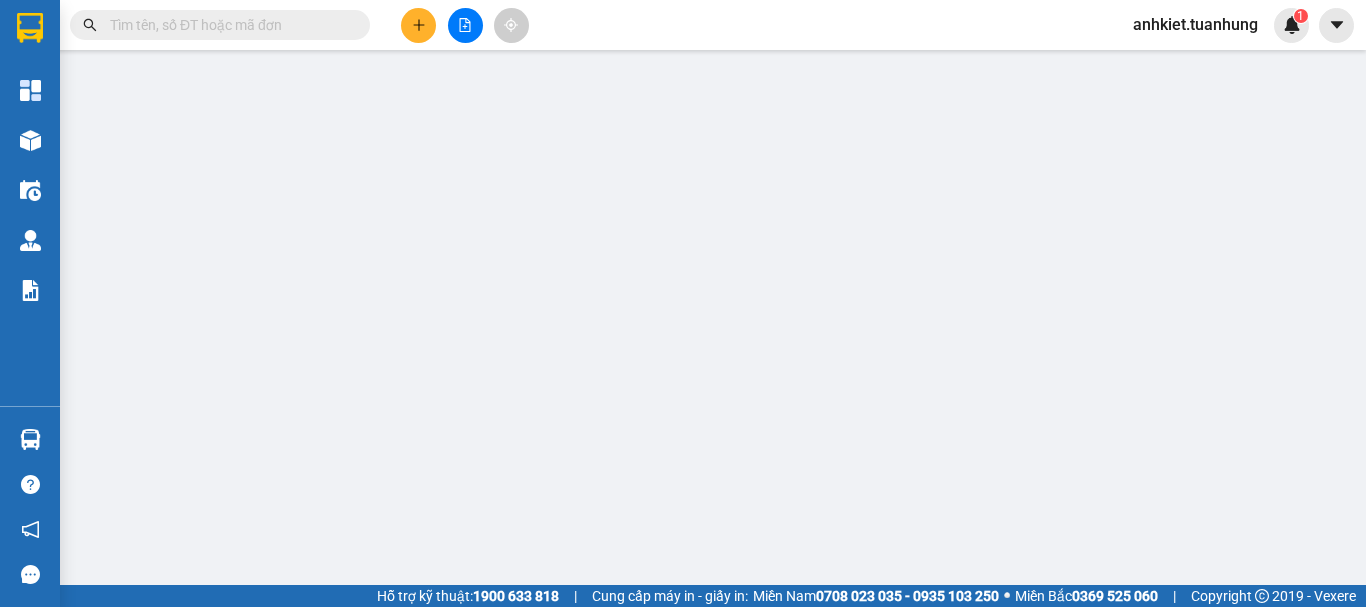 scroll, scrollTop: 0, scrollLeft: 0, axis: both 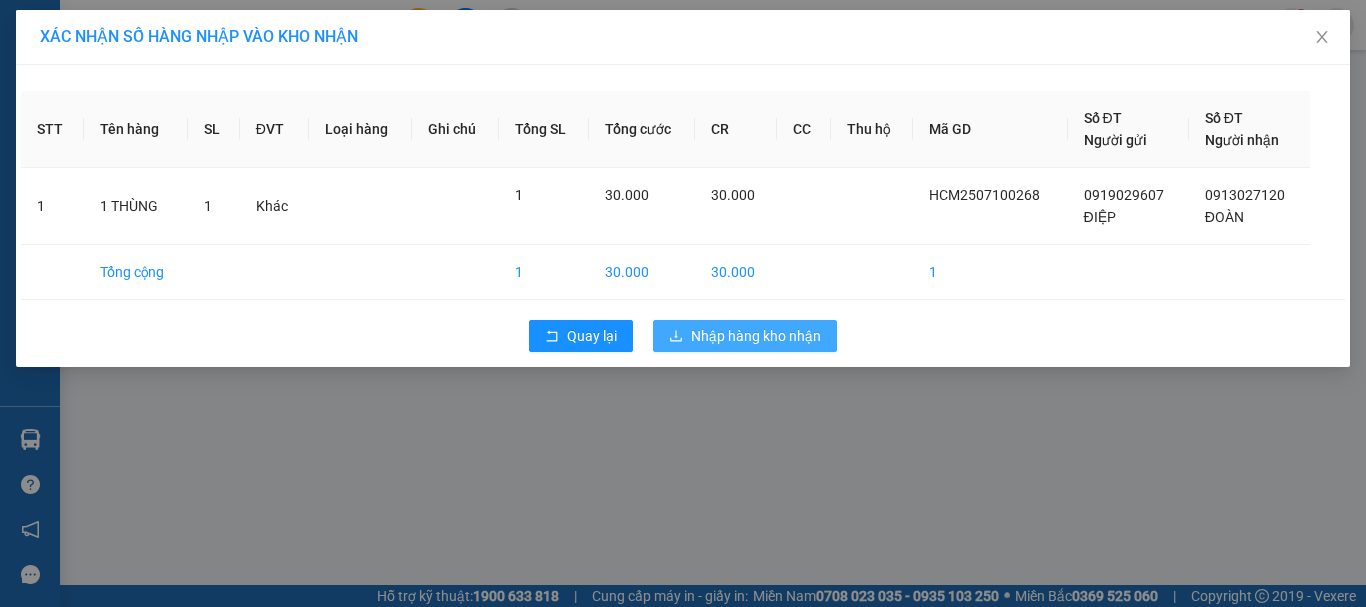 click on "Nhập hàng kho nhận" at bounding box center (756, 336) 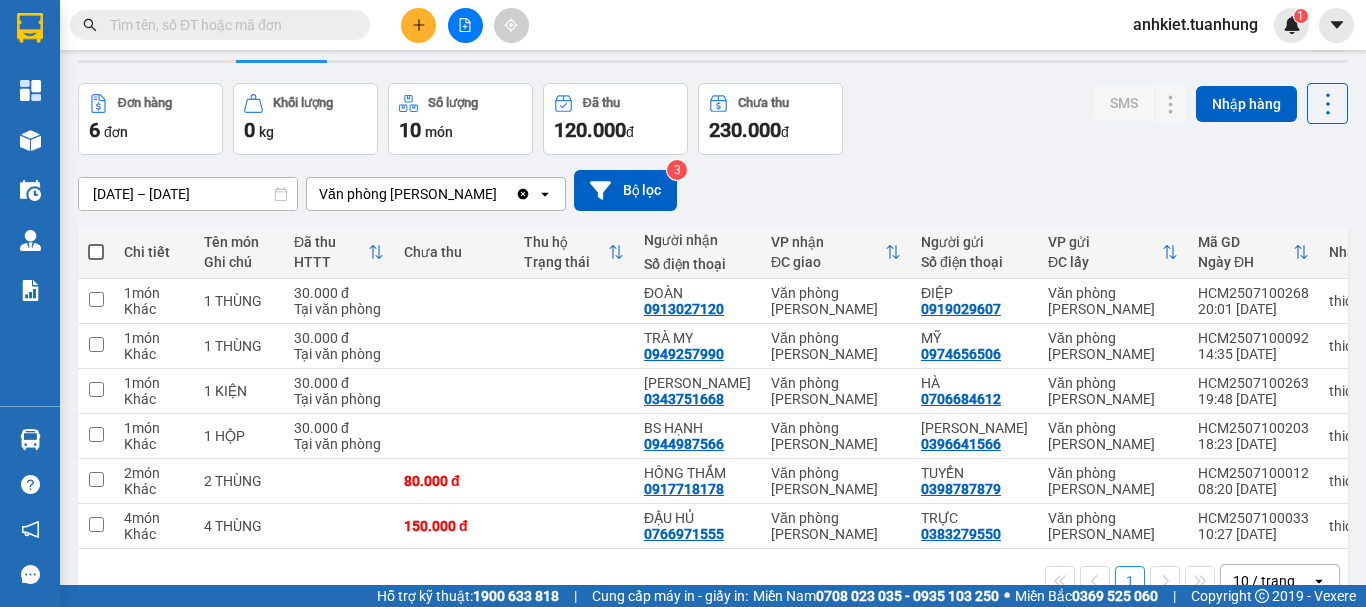 scroll, scrollTop: 100, scrollLeft: 0, axis: vertical 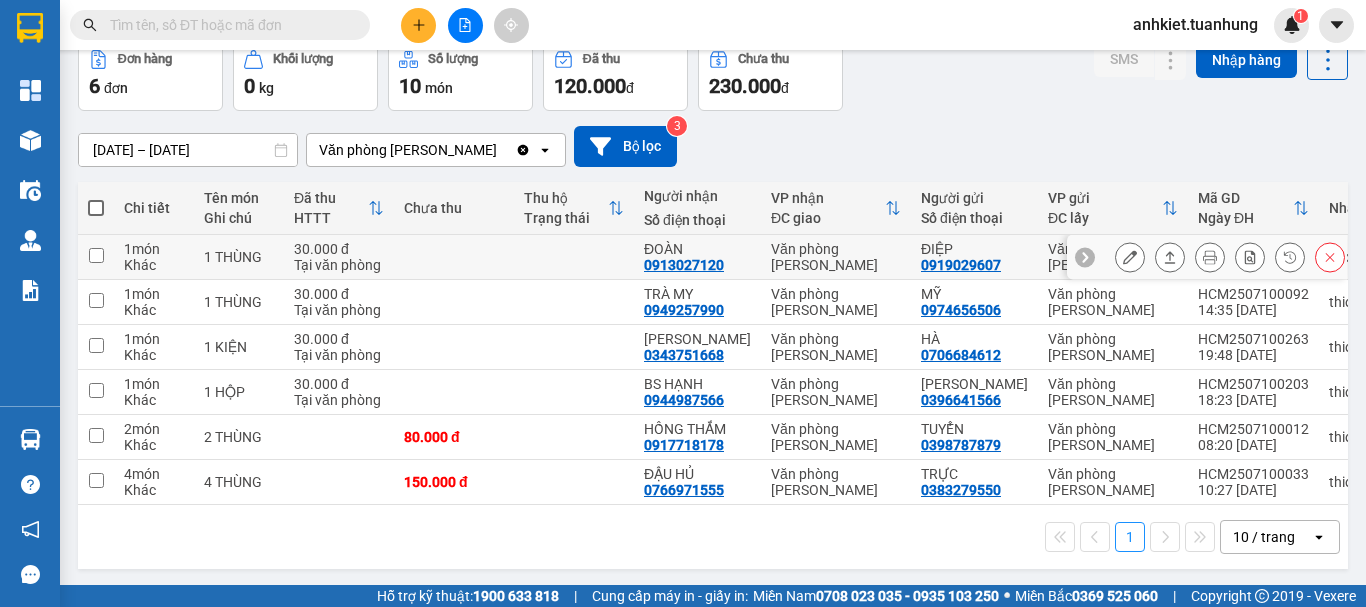 click at bounding box center [1130, 257] 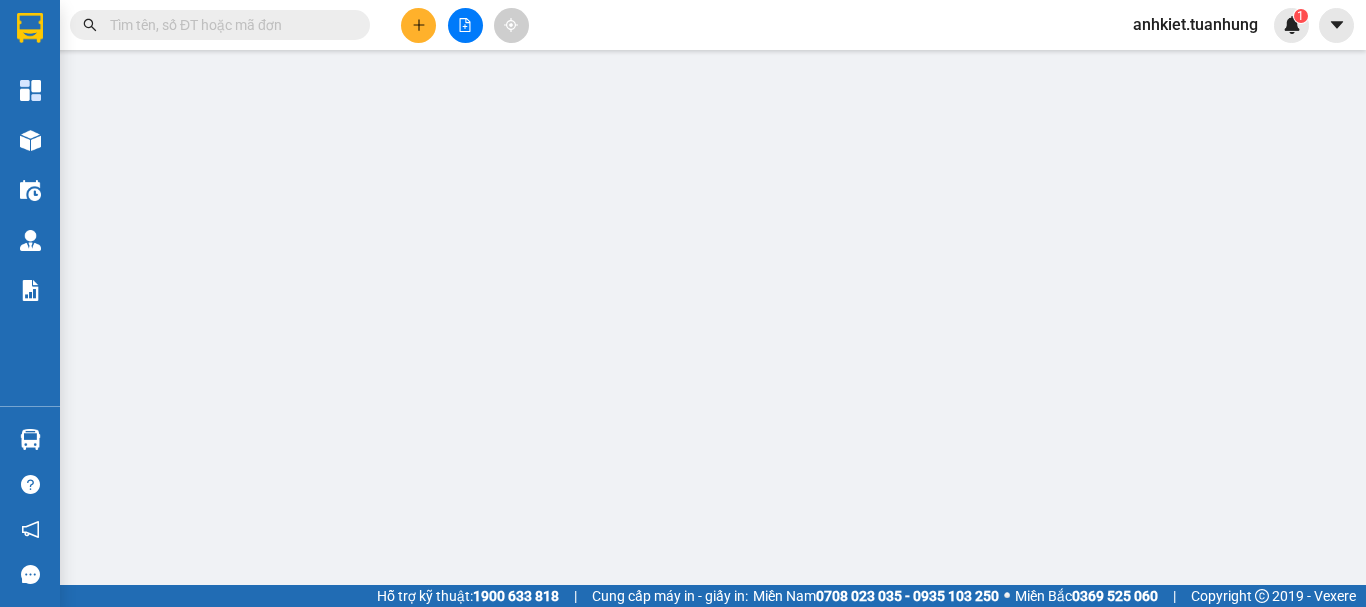 scroll, scrollTop: 0, scrollLeft: 0, axis: both 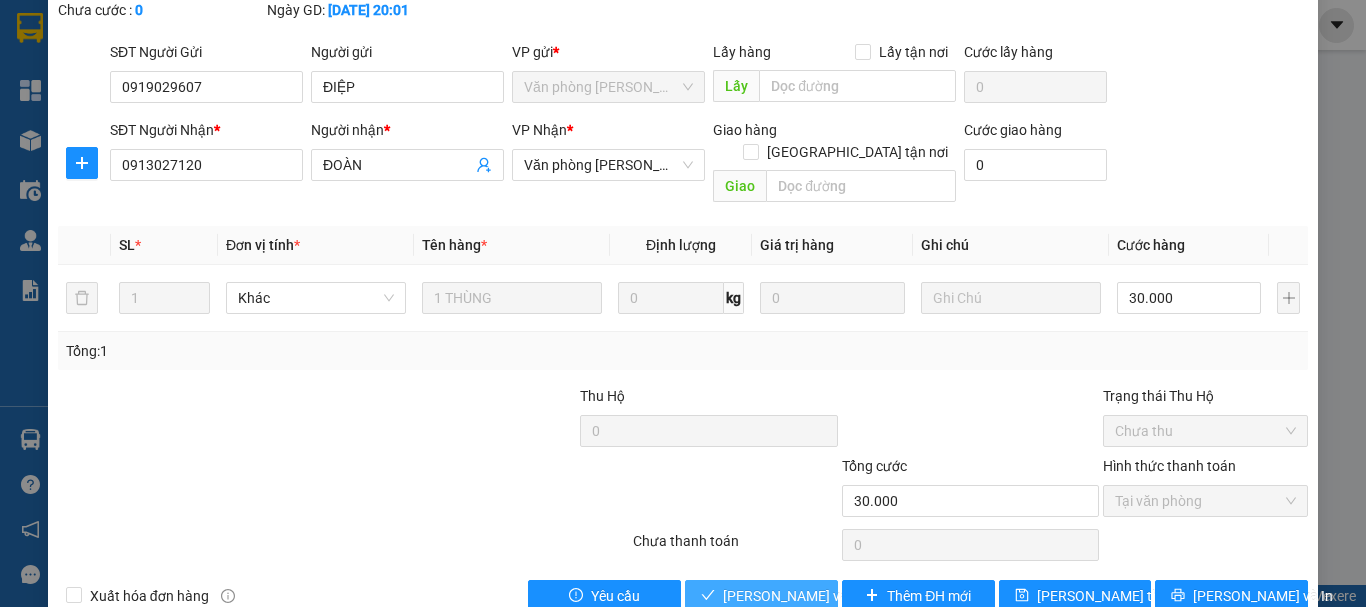 click on "[PERSON_NAME] và Giao hàng" at bounding box center (819, 596) 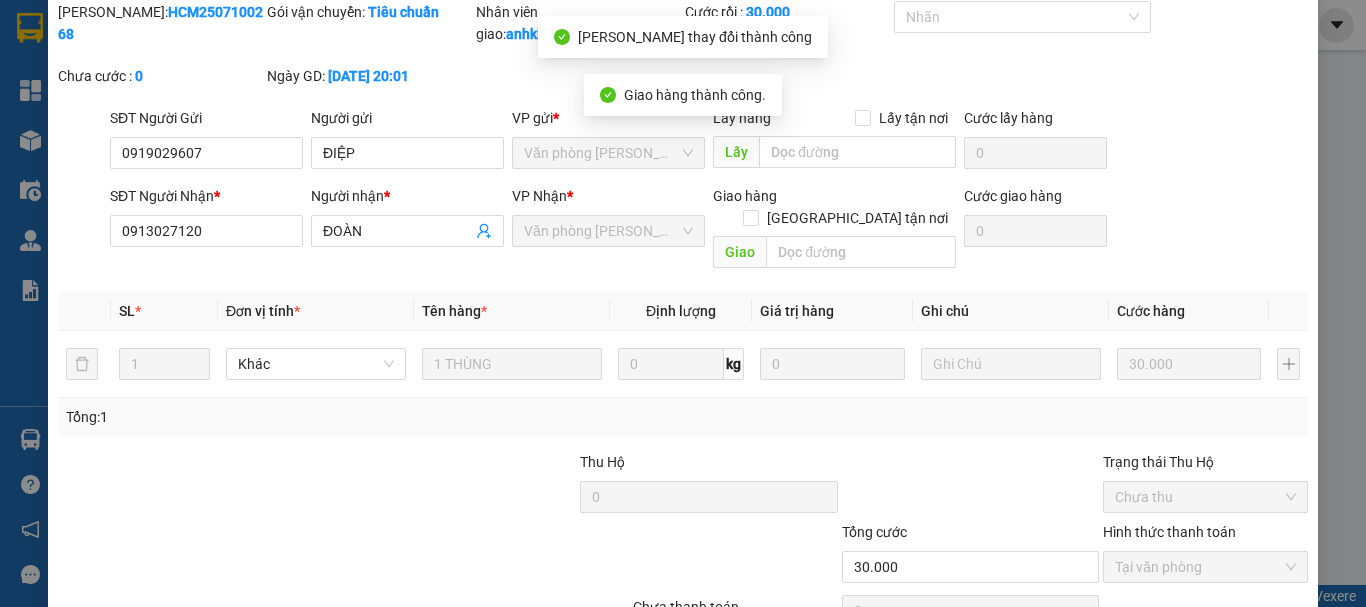 scroll, scrollTop: 22, scrollLeft: 0, axis: vertical 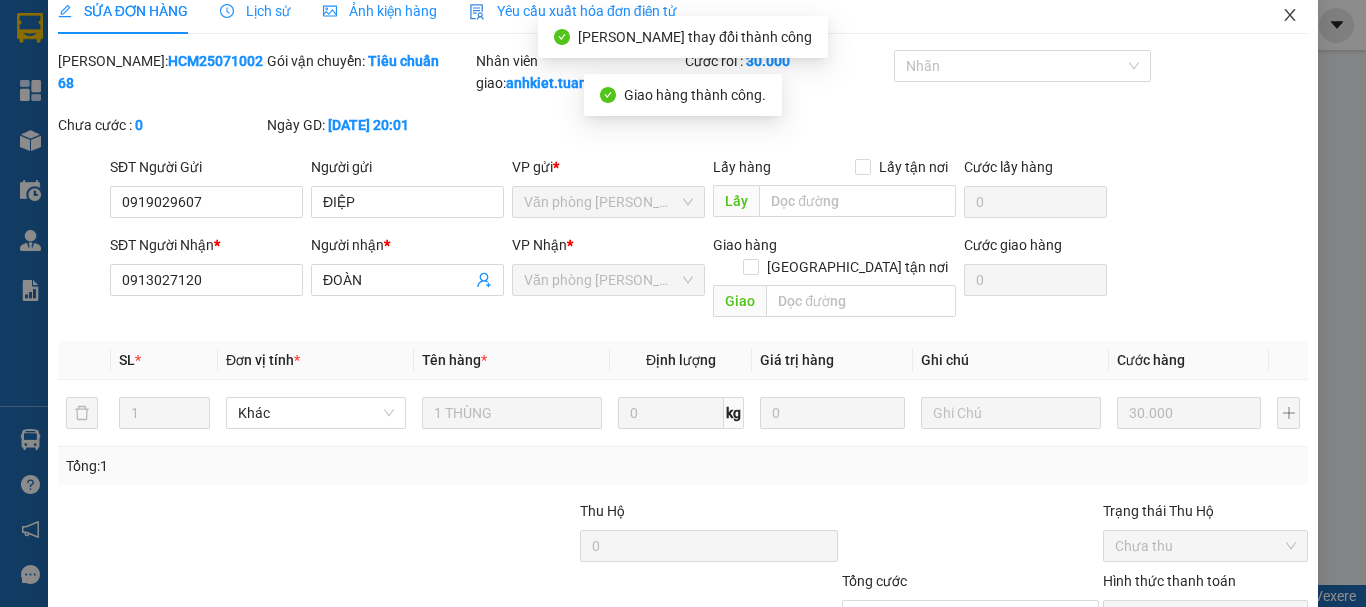 click 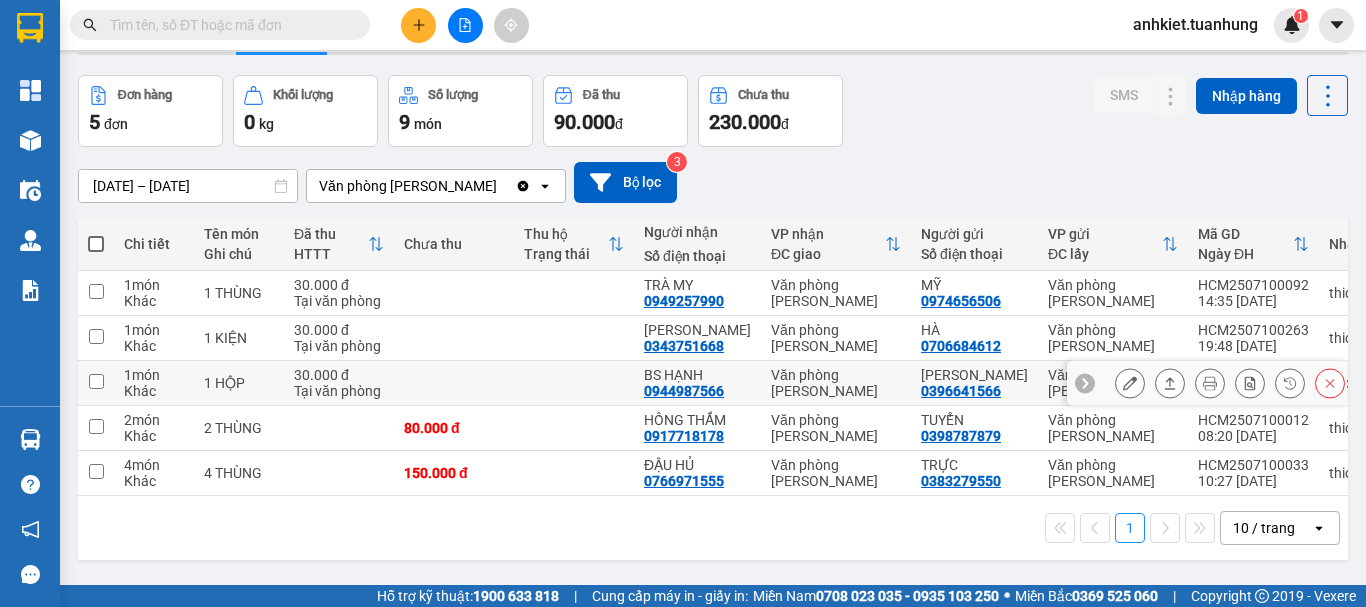 scroll, scrollTop: 92, scrollLeft: 0, axis: vertical 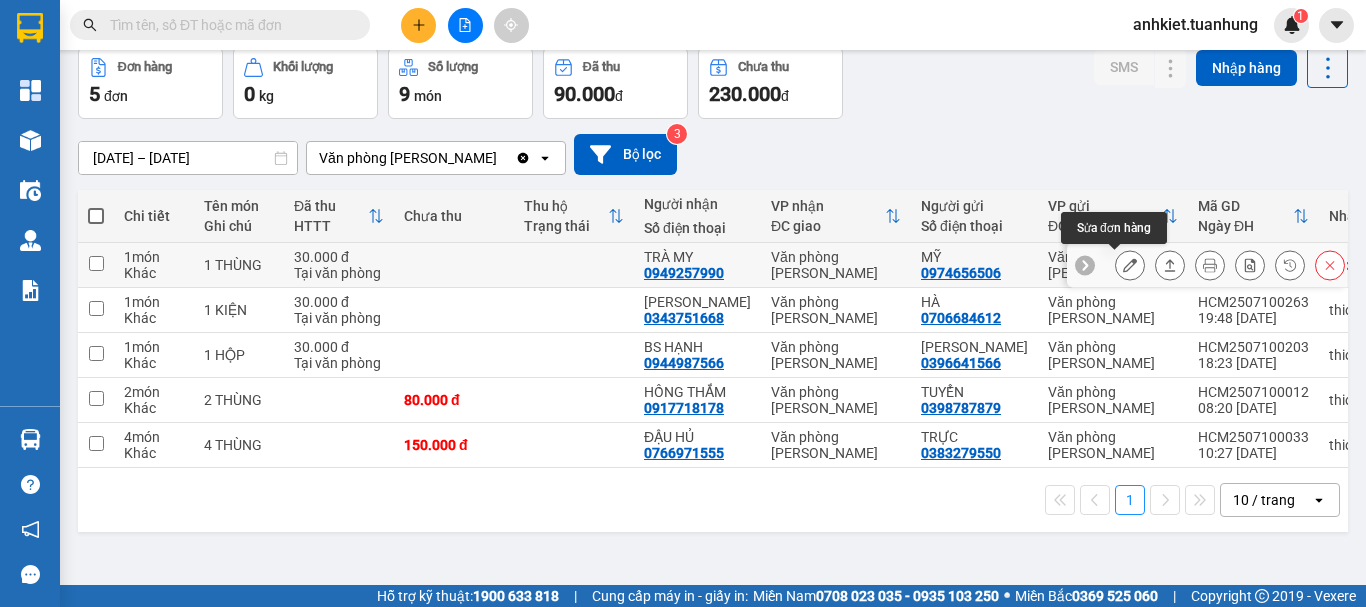 click 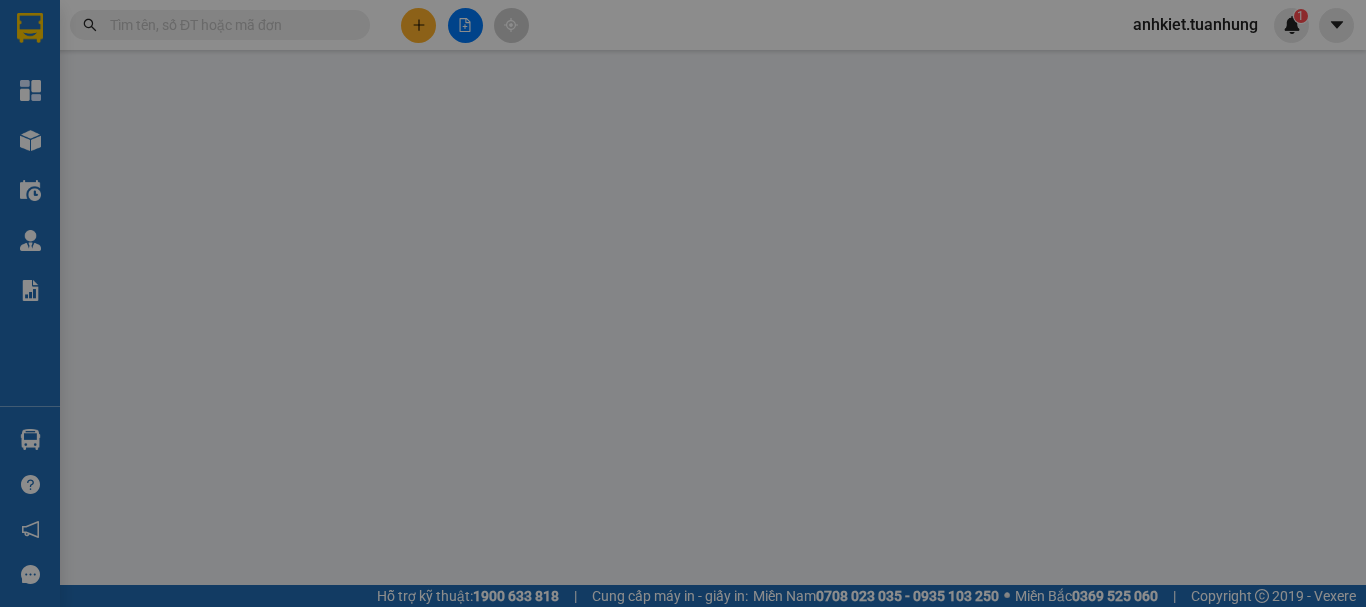 type on "0974656506" 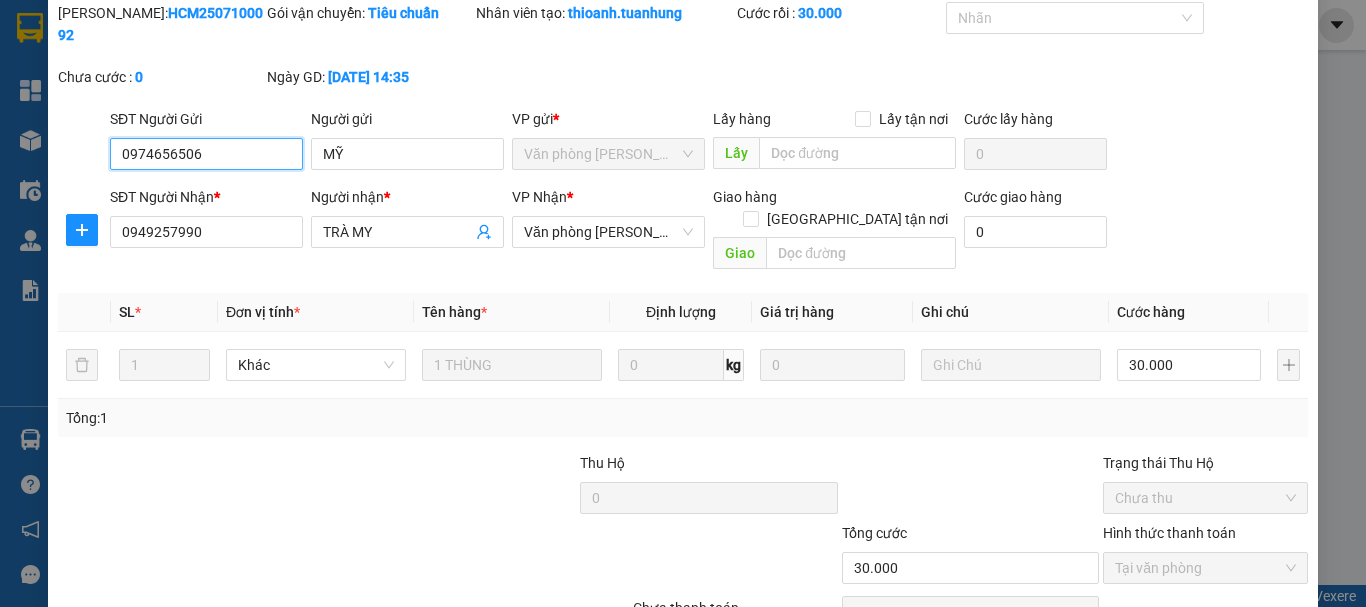 scroll, scrollTop: 0, scrollLeft: 0, axis: both 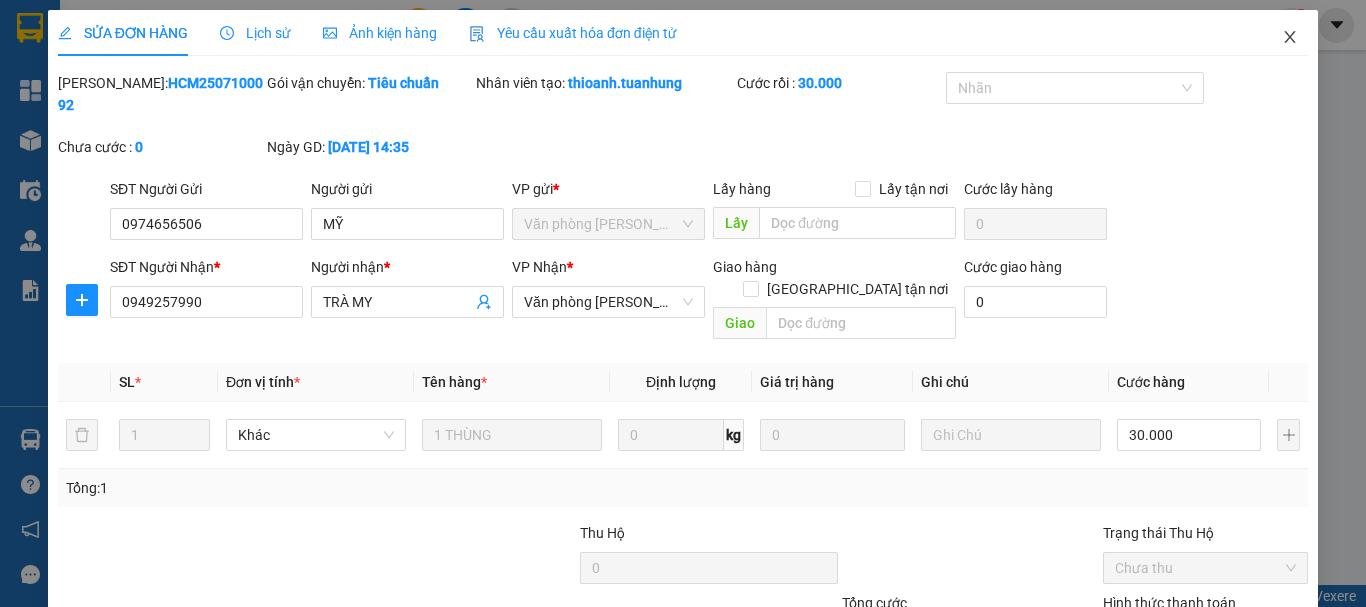 click 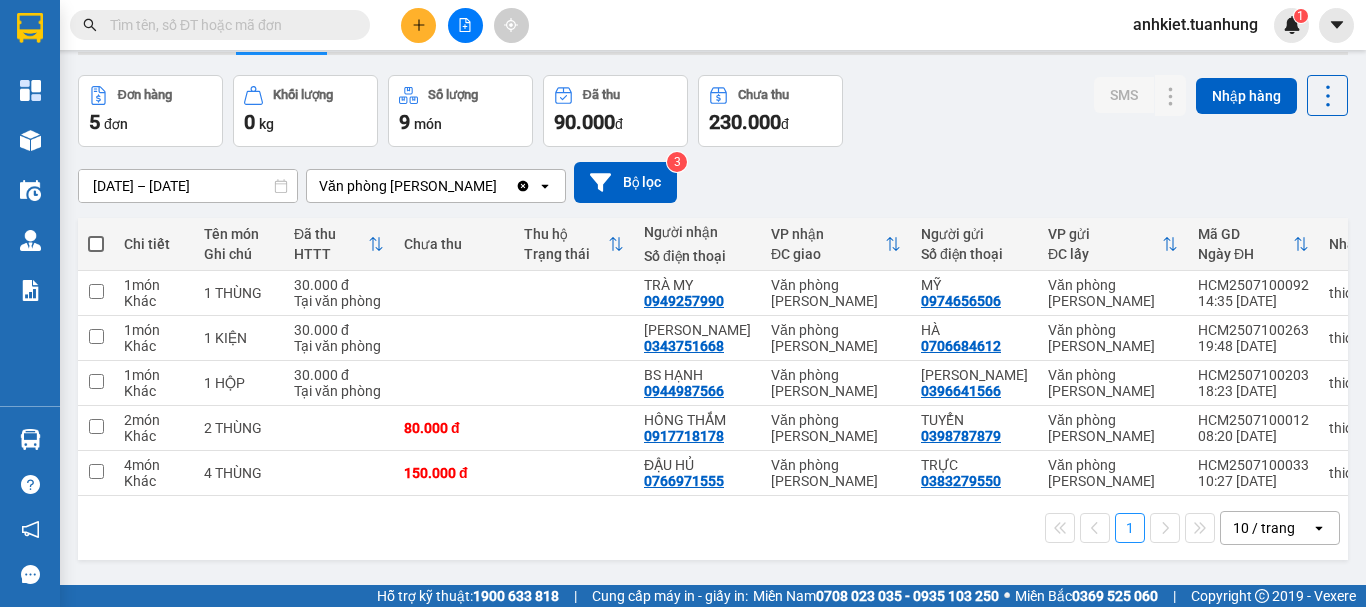 scroll, scrollTop: 92, scrollLeft: 0, axis: vertical 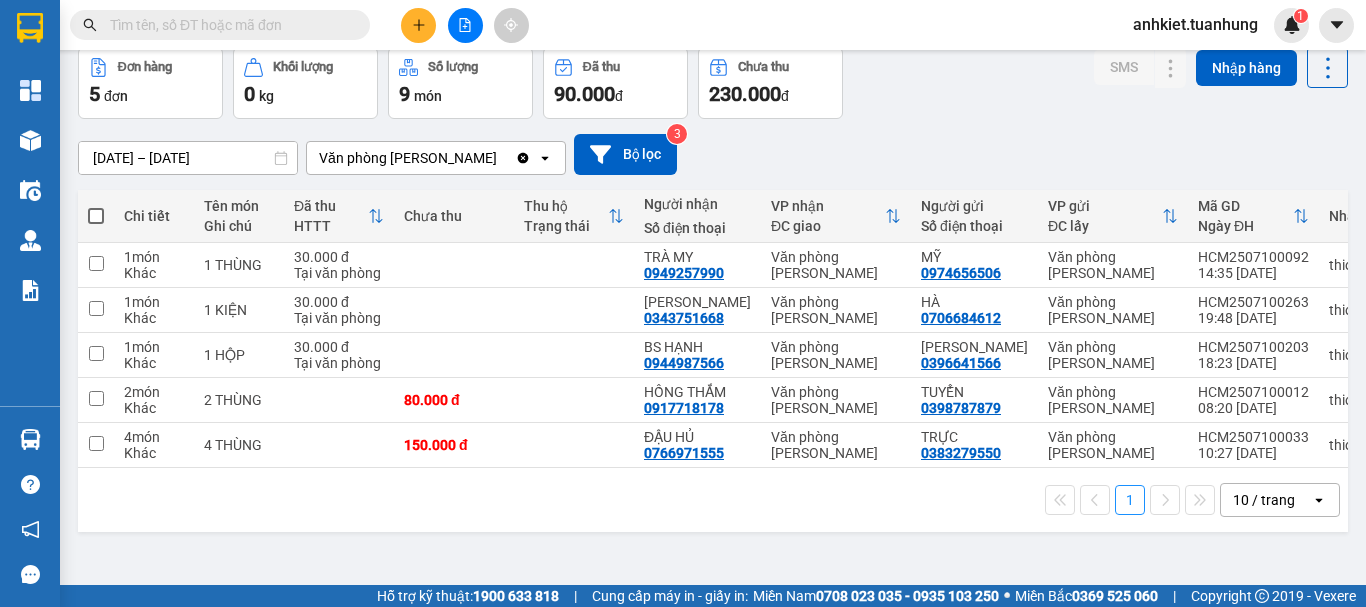 click on "09/07/2025 – 11/07/2025 Press the down arrow key to interact with the calendar and select a date. Press the escape button to close the calendar. Selected date range is from 09/07/2025 to 11/07/2025. Văn phòng Tắc Vân Clear value open Bộ lọc 3" at bounding box center [713, 154] 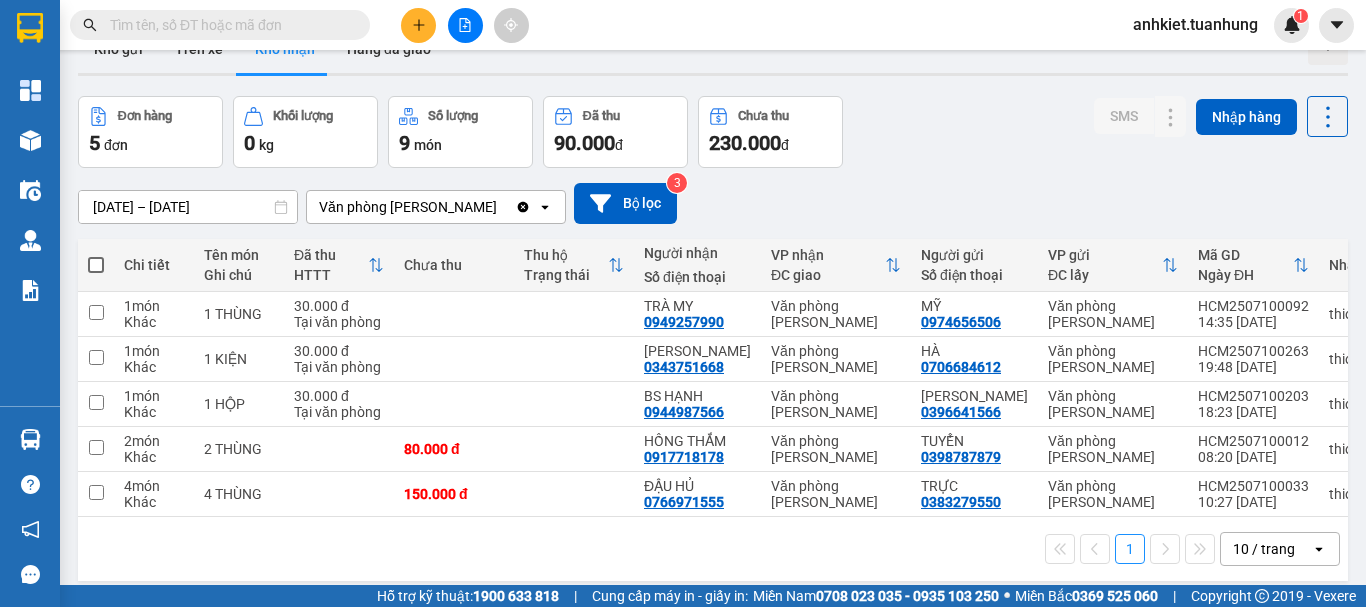 scroll, scrollTop: 0, scrollLeft: 0, axis: both 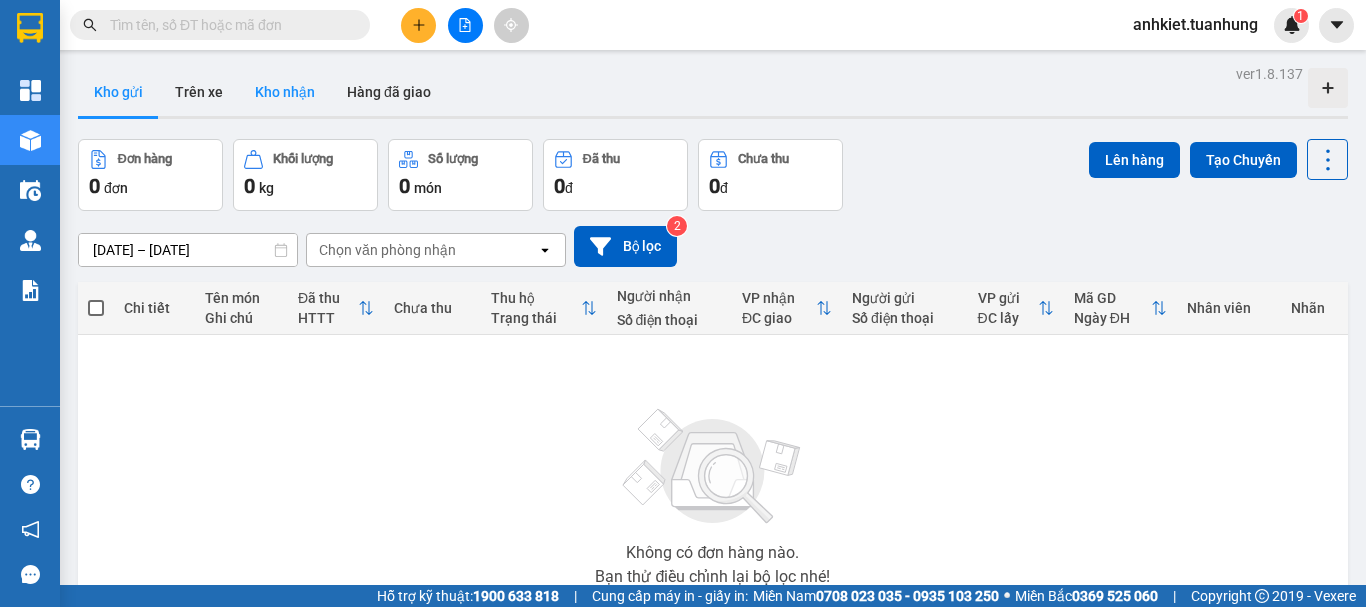 click on "Kho nhận" at bounding box center (285, 92) 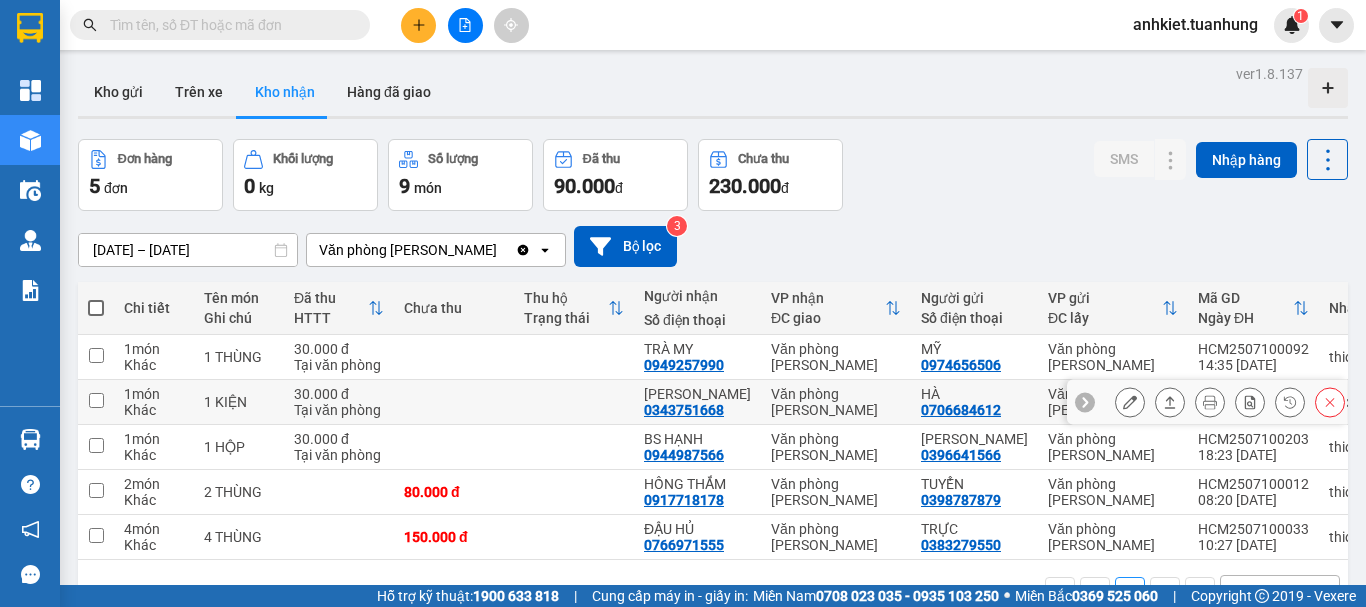 click at bounding box center [1130, 402] 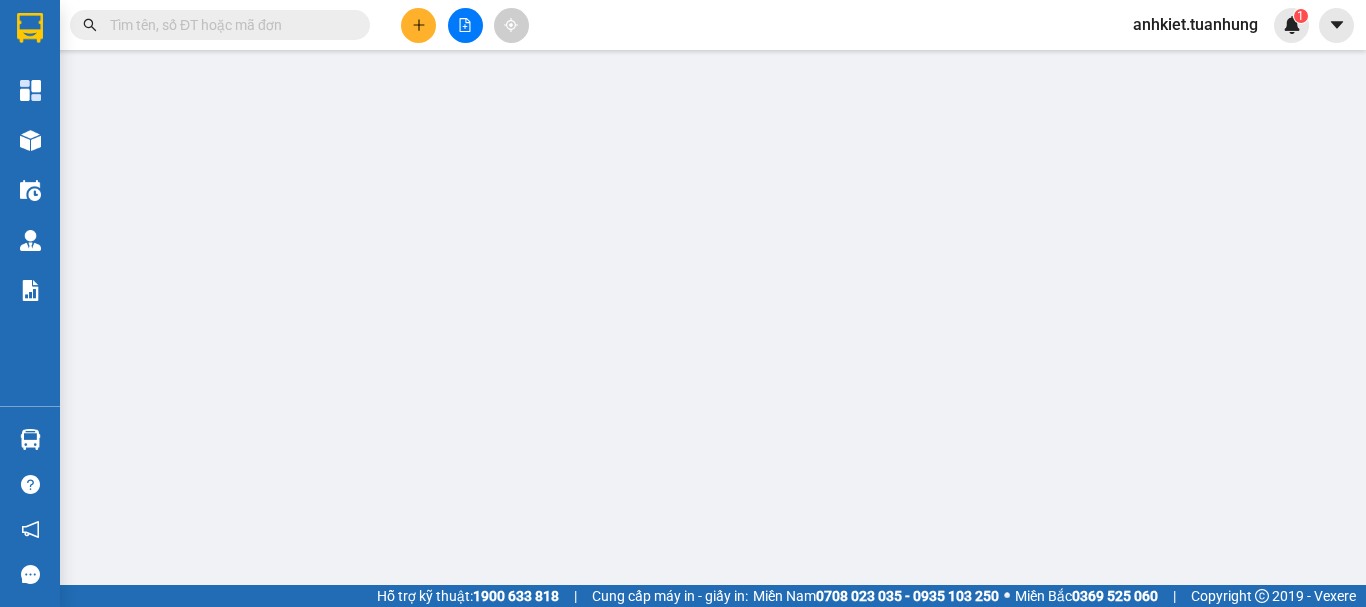 type on "0706684612" 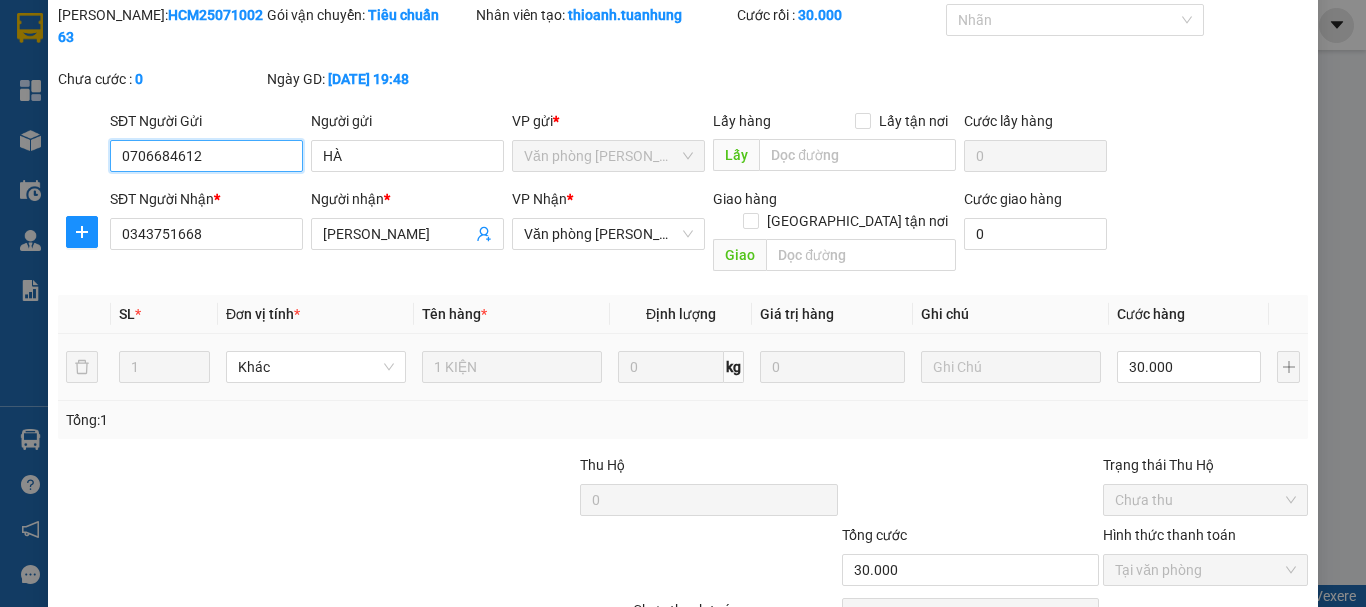 scroll, scrollTop: 137, scrollLeft: 0, axis: vertical 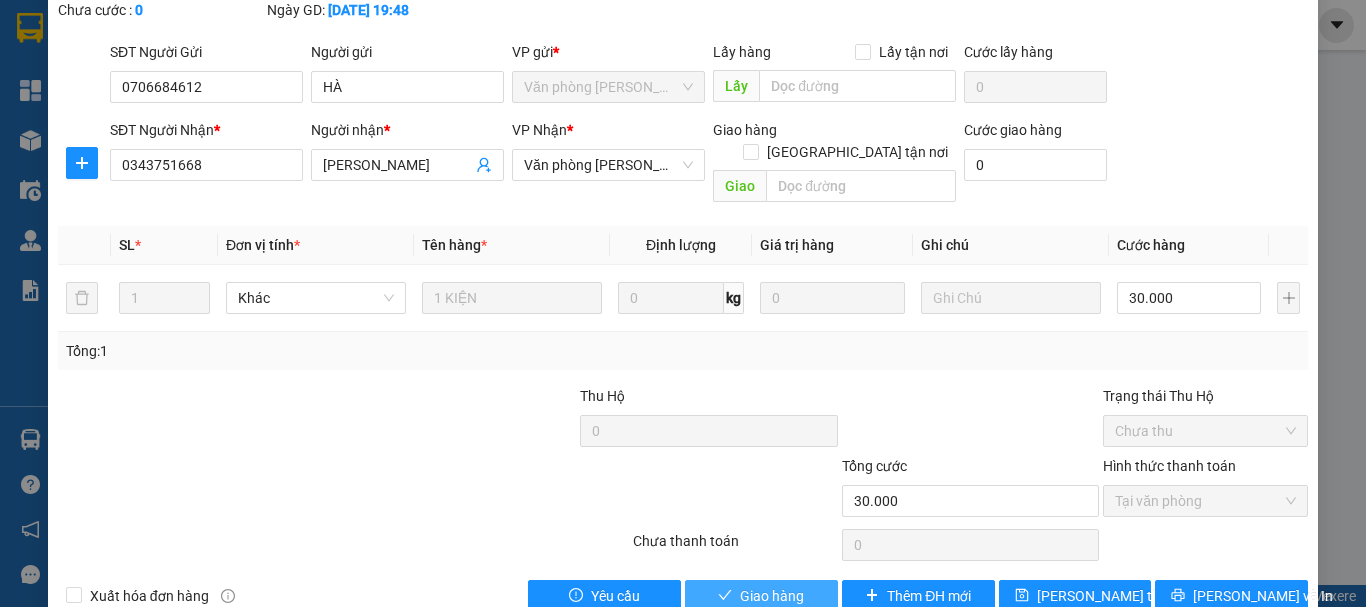 click on "Giao hàng" at bounding box center [772, 596] 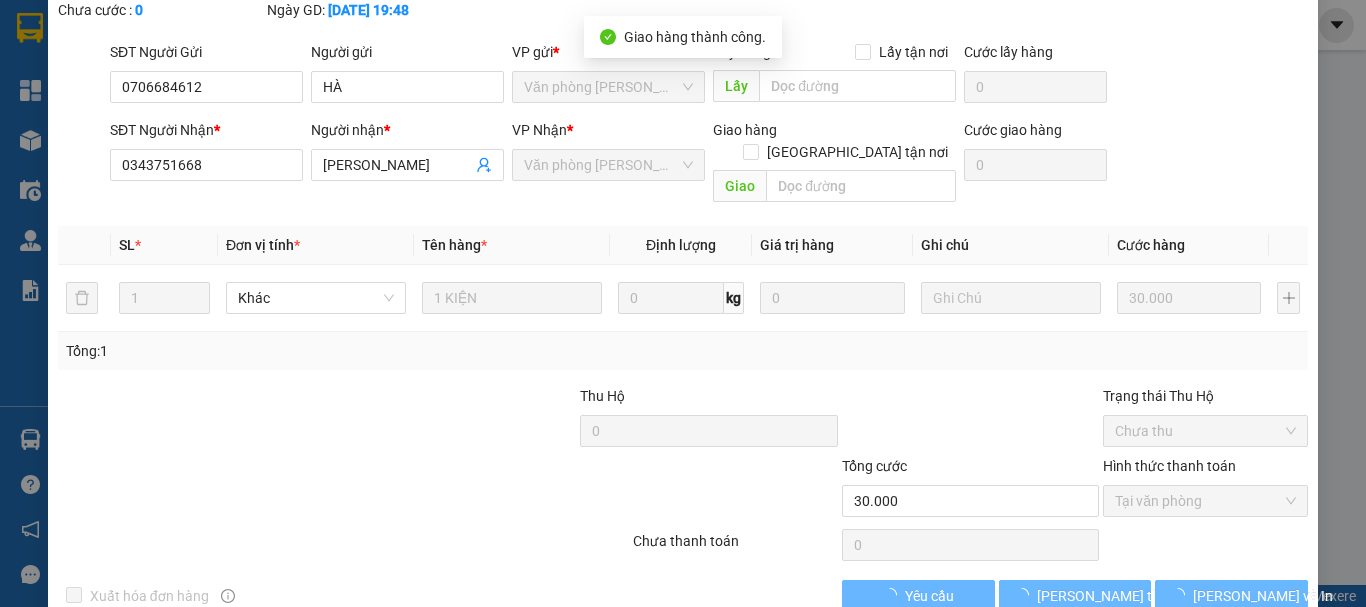 scroll, scrollTop: 0, scrollLeft: 0, axis: both 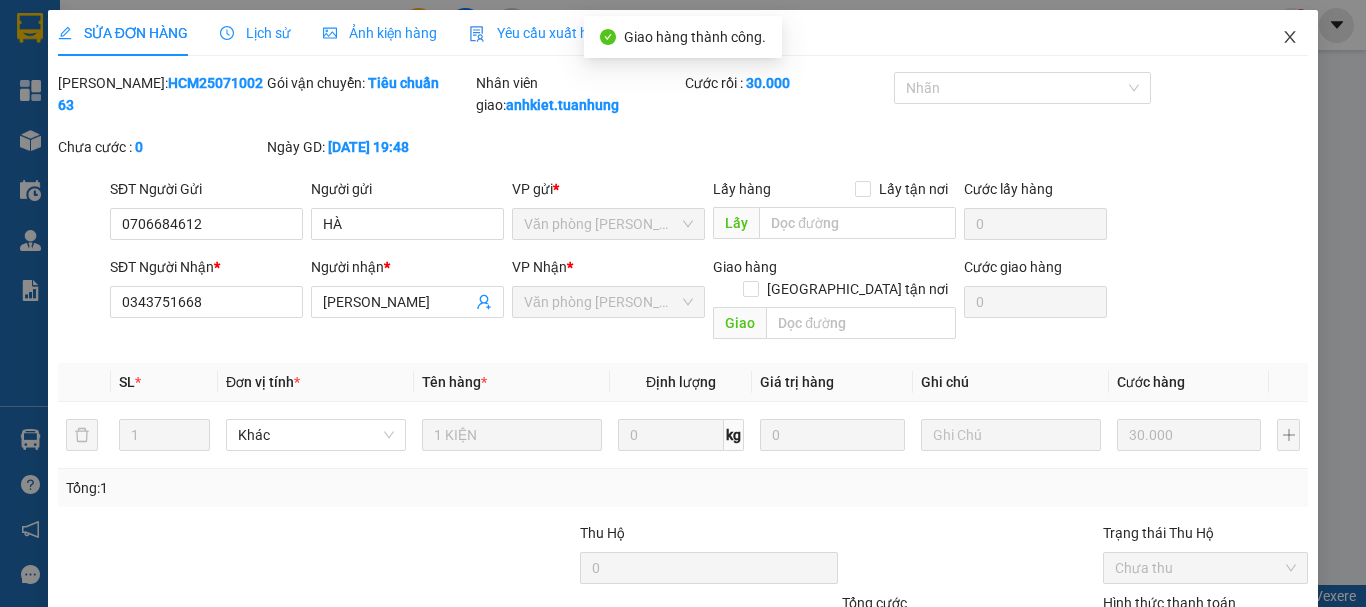 click 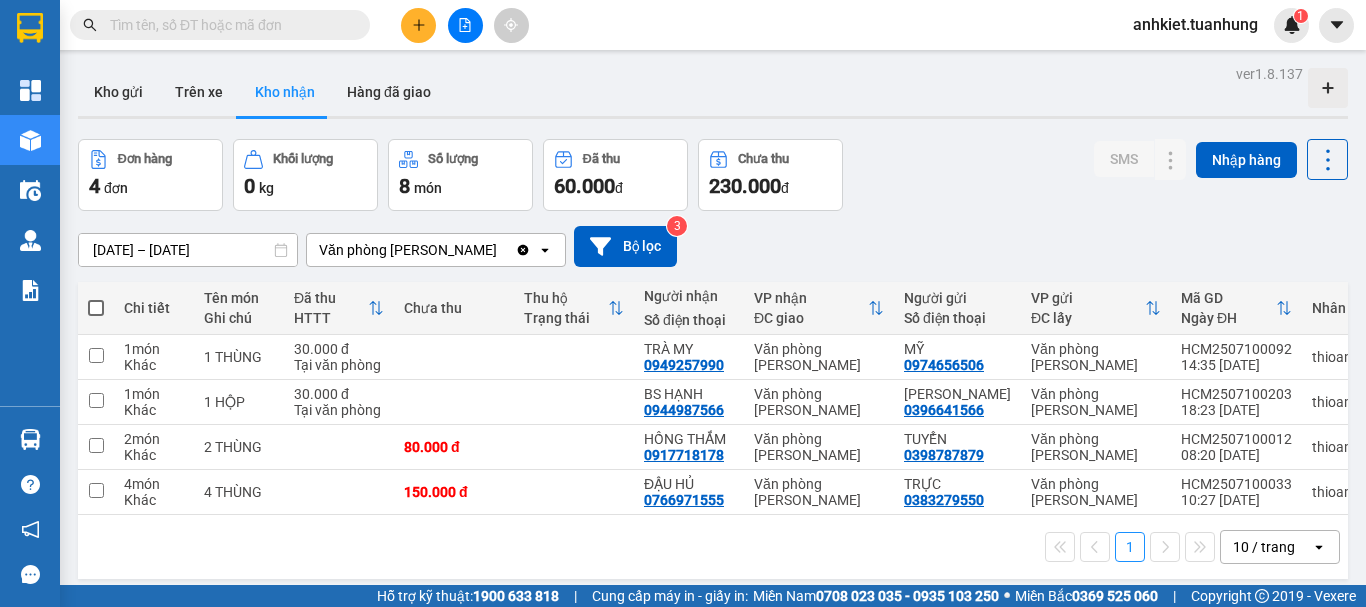 click on "1 10 / trang open" at bounding box center (713, 547) 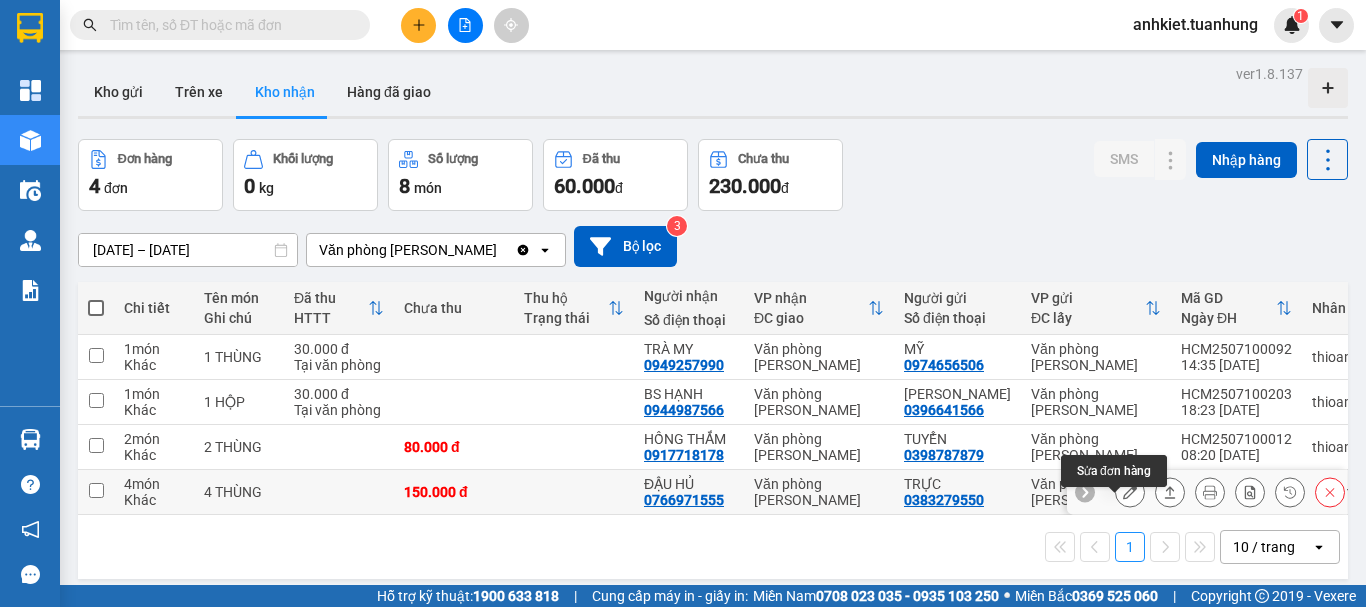 click 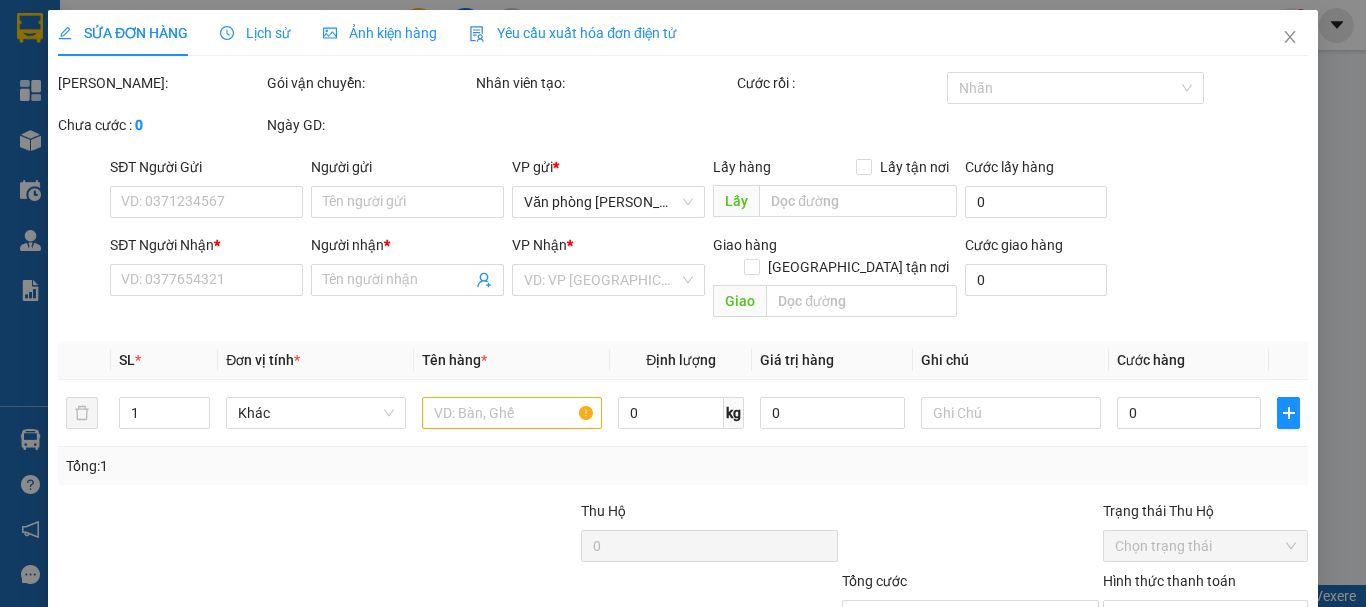 type on "0383279550" 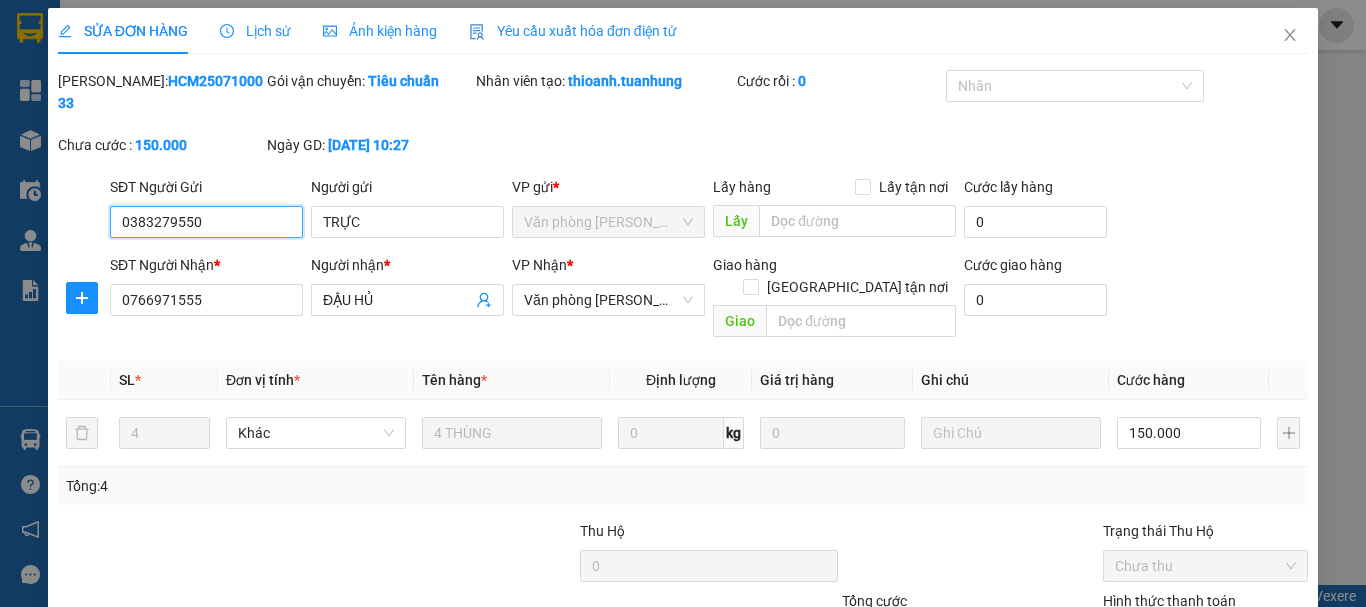 scroll, scrollTop: 0, scrollLeft: 0, axis: both 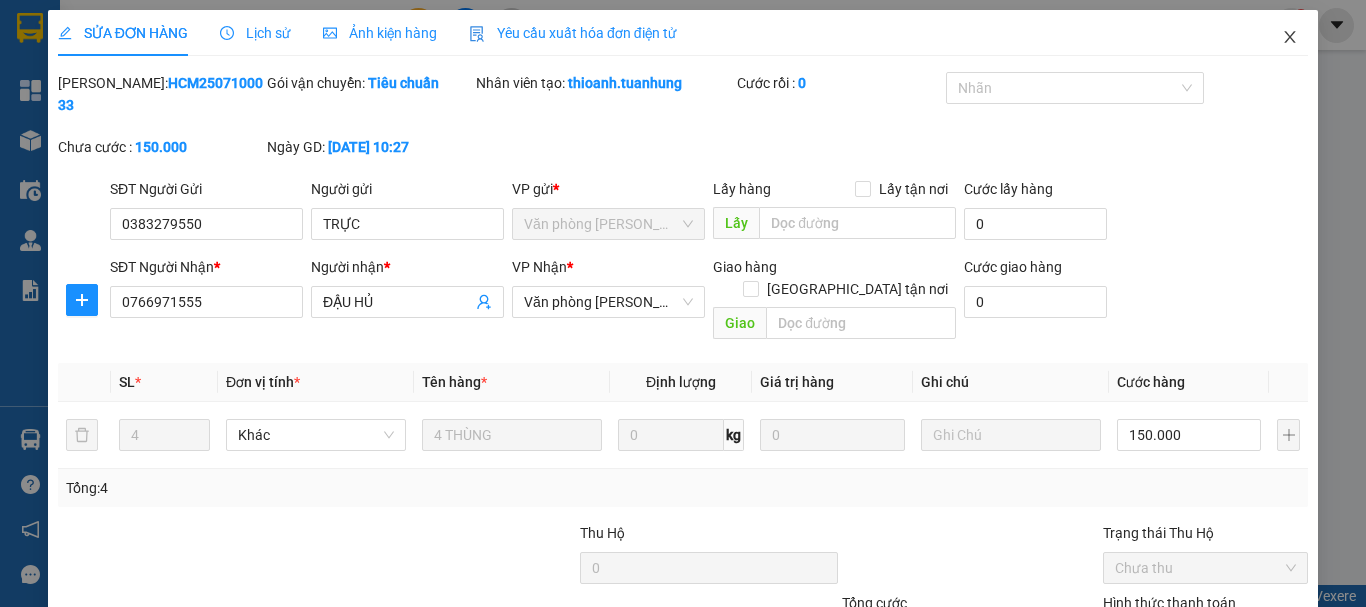 click 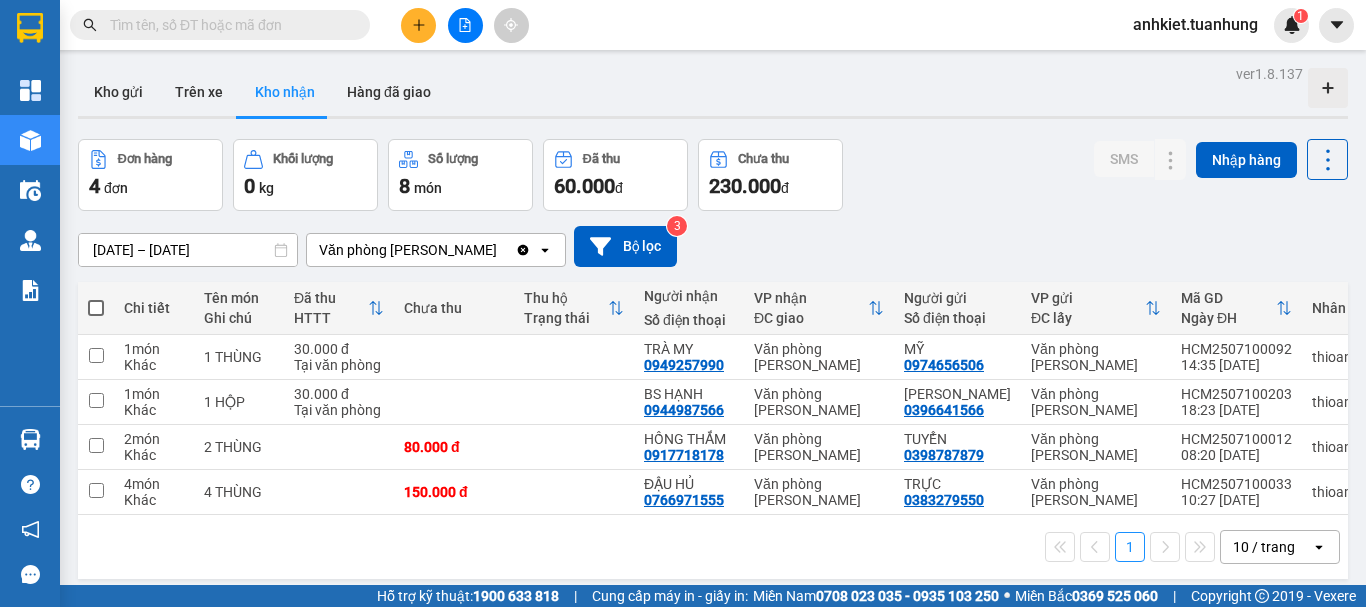 click on "1 10 / trang open" at bounding box center (713, 547) 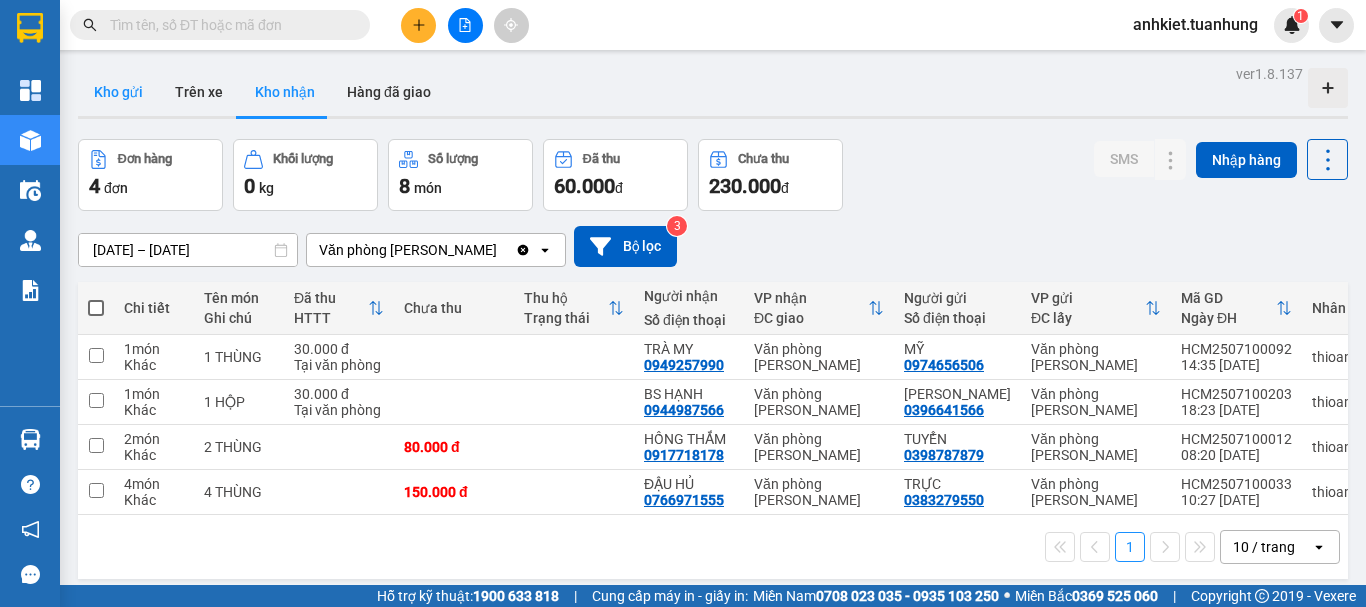 click on "Kho gửi" at bounding box center (118, 92) 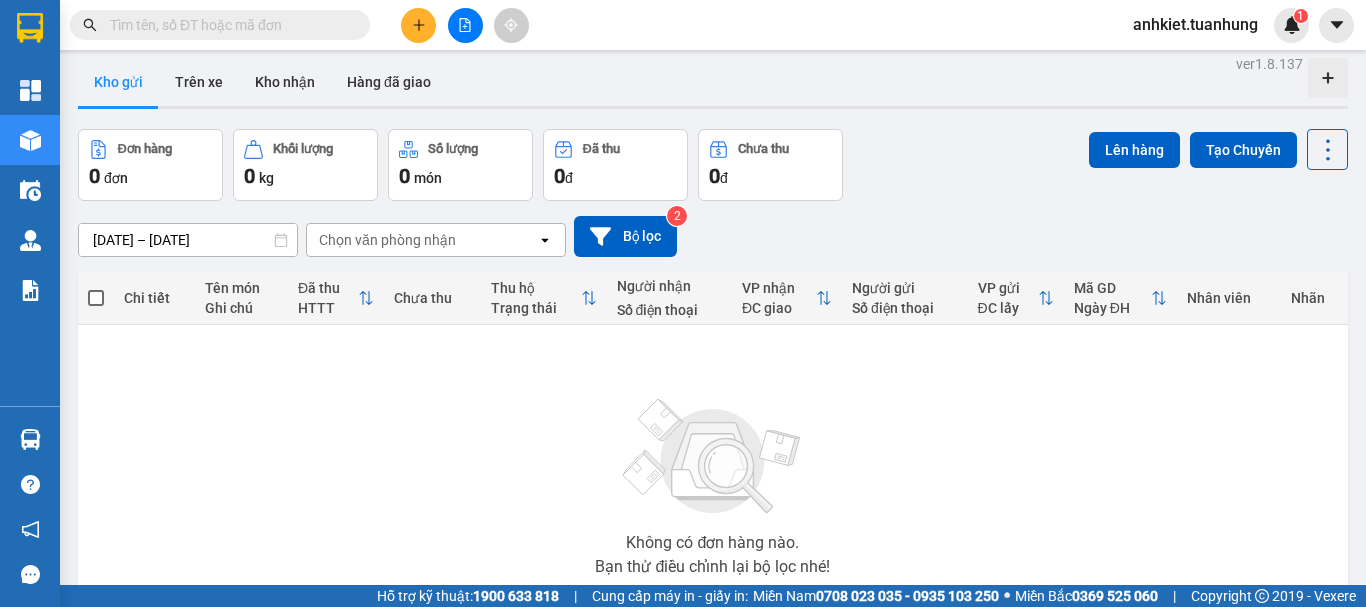 scroll, scrollTop: 0, scrollLeft: 0, axis: both 